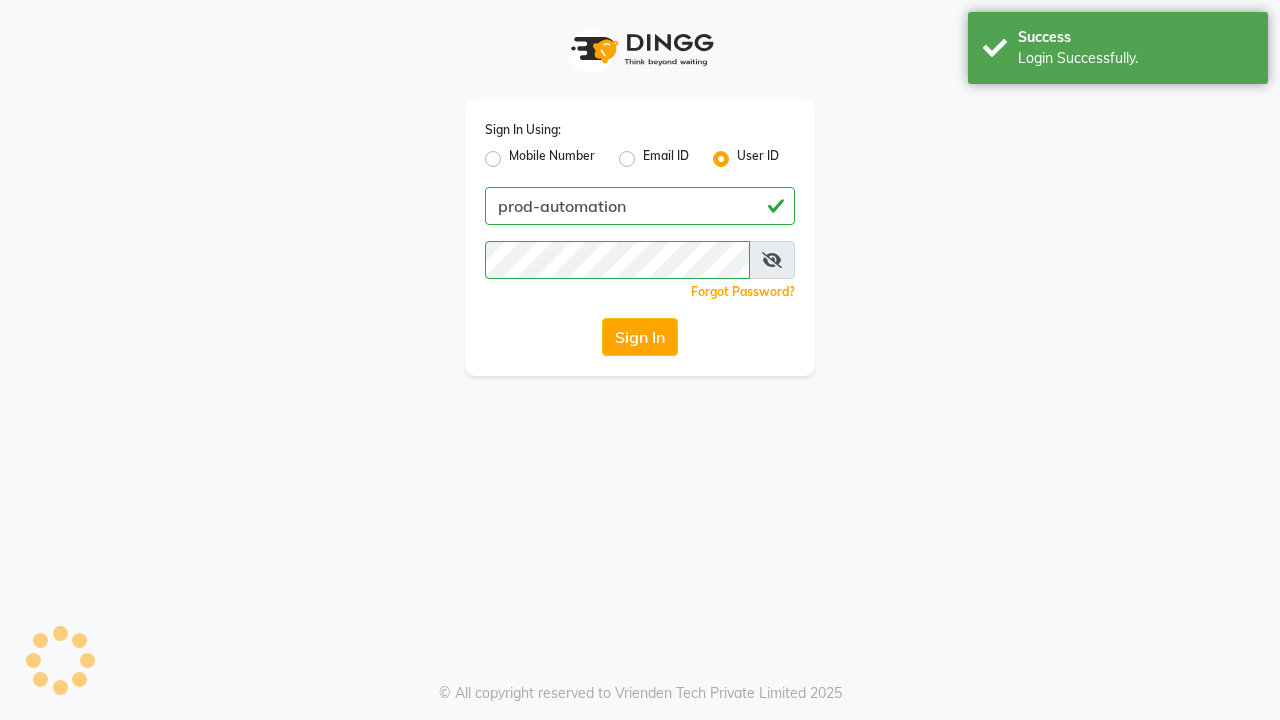 scroll, scrollTop: 0, scrollLeft: 0, axis: both 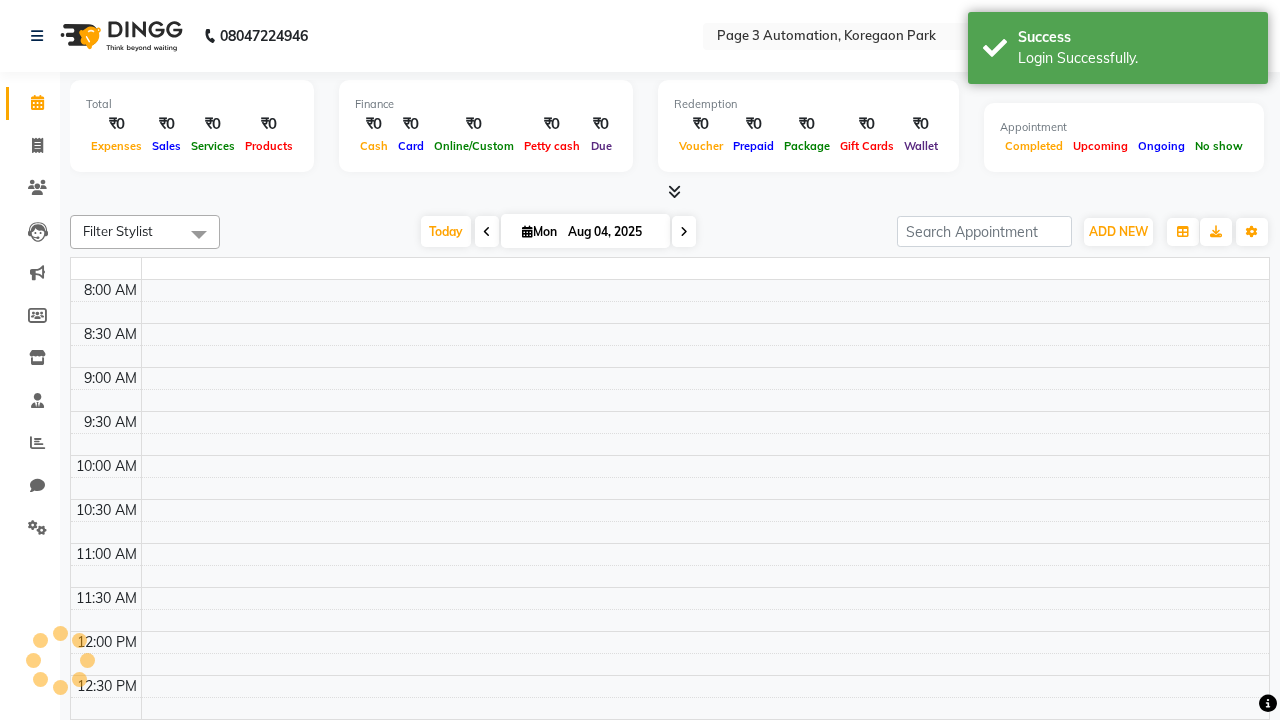 select on "en" 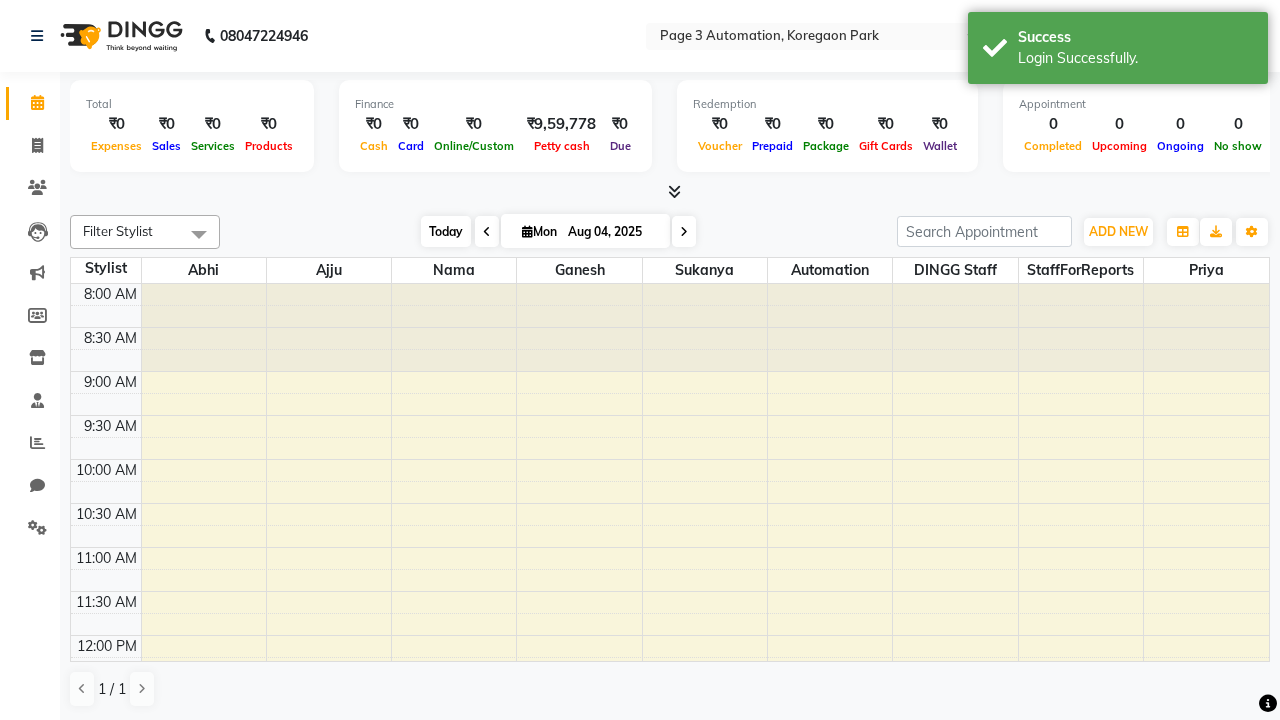 click on "Today" at bounding box center [446, 231] 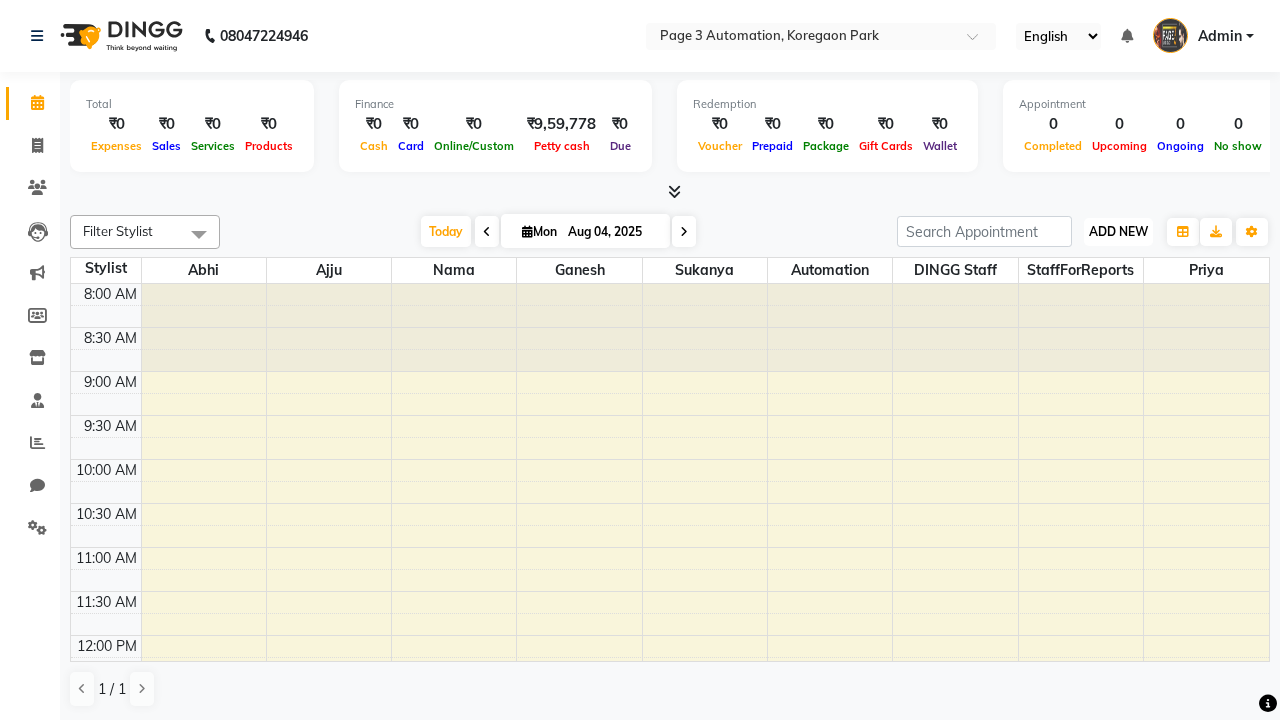 click on "ADD NEW" at bounding box center (1118, 231) 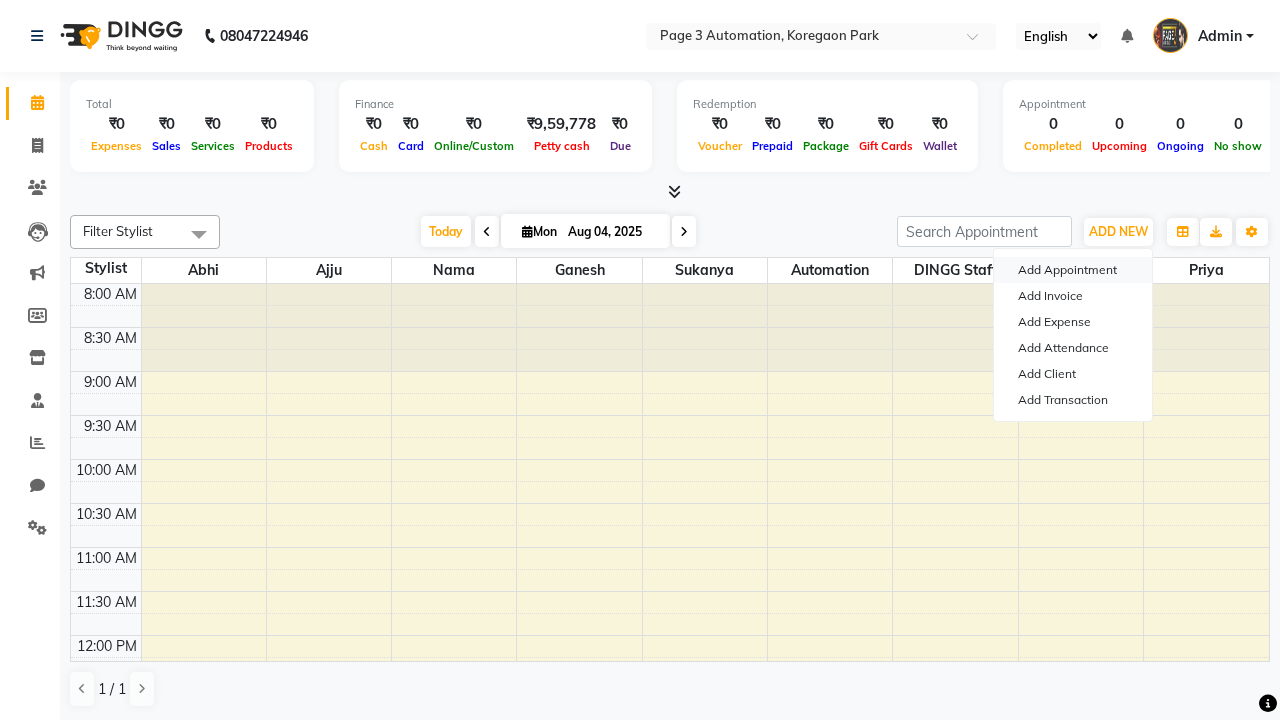 click on "Add Appointment" at bounding box center [1073, 270] 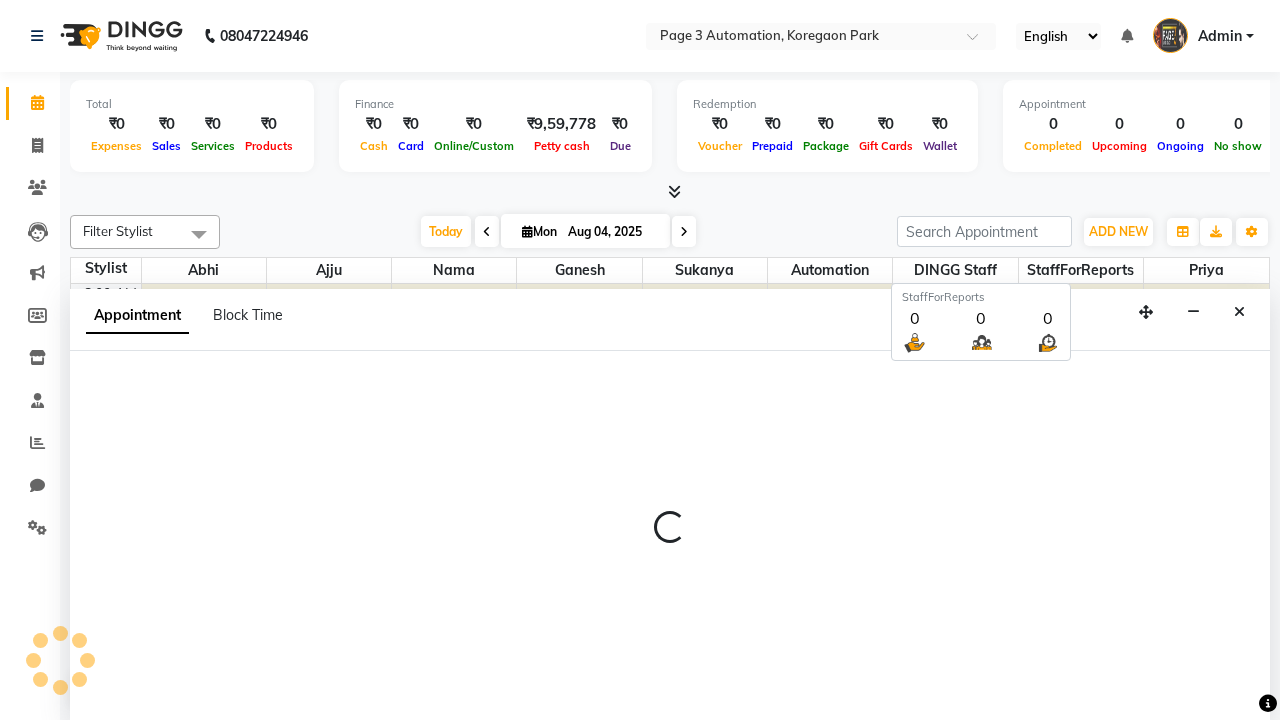 select on "tentative" 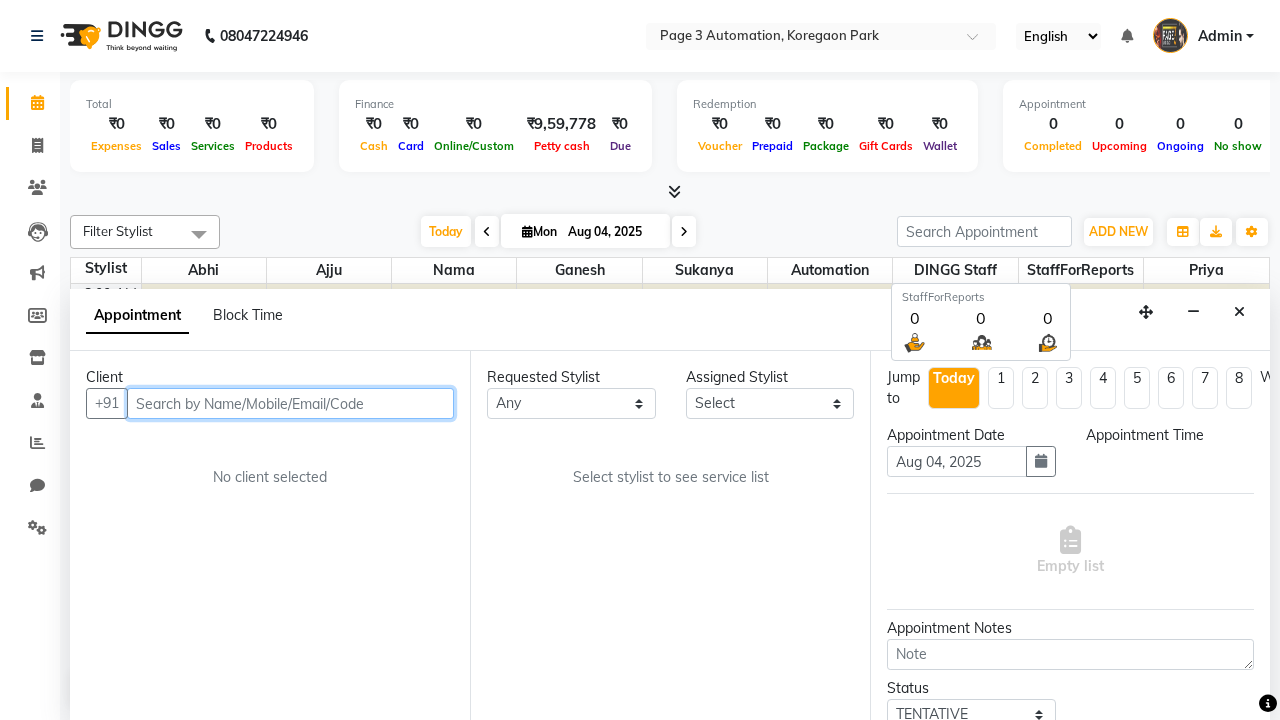 select on "540" 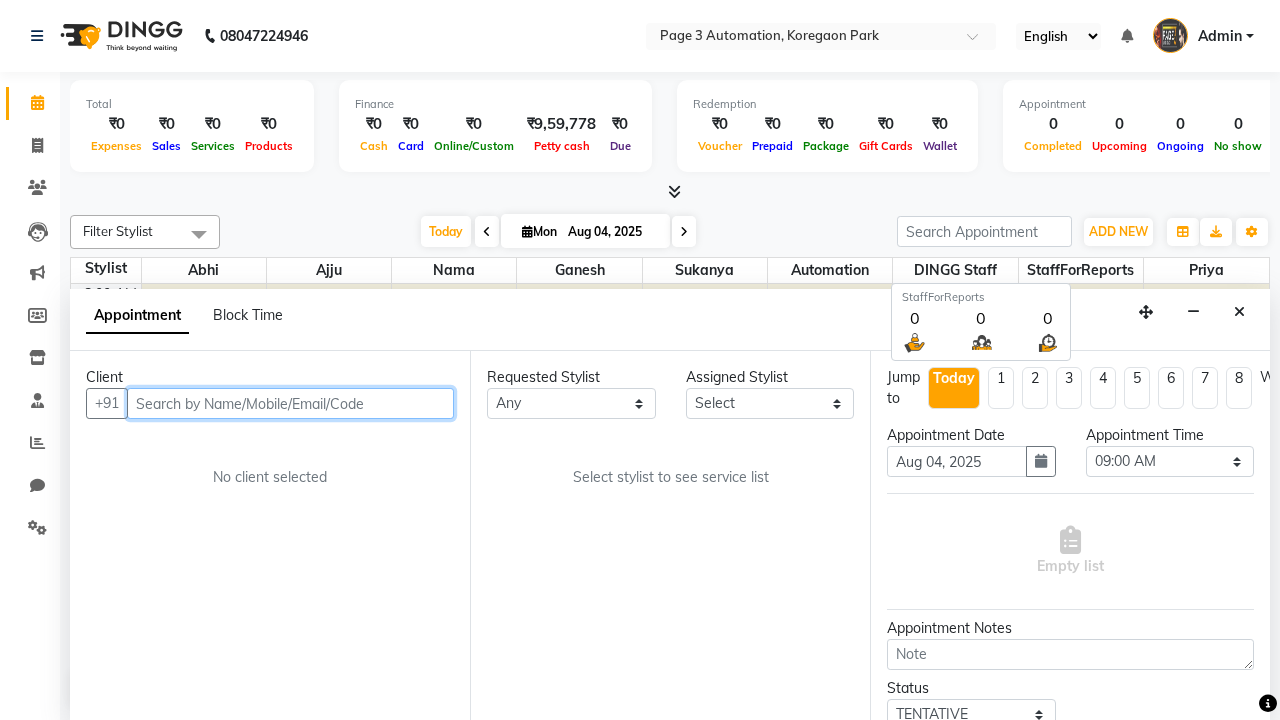 type on "8192346578" 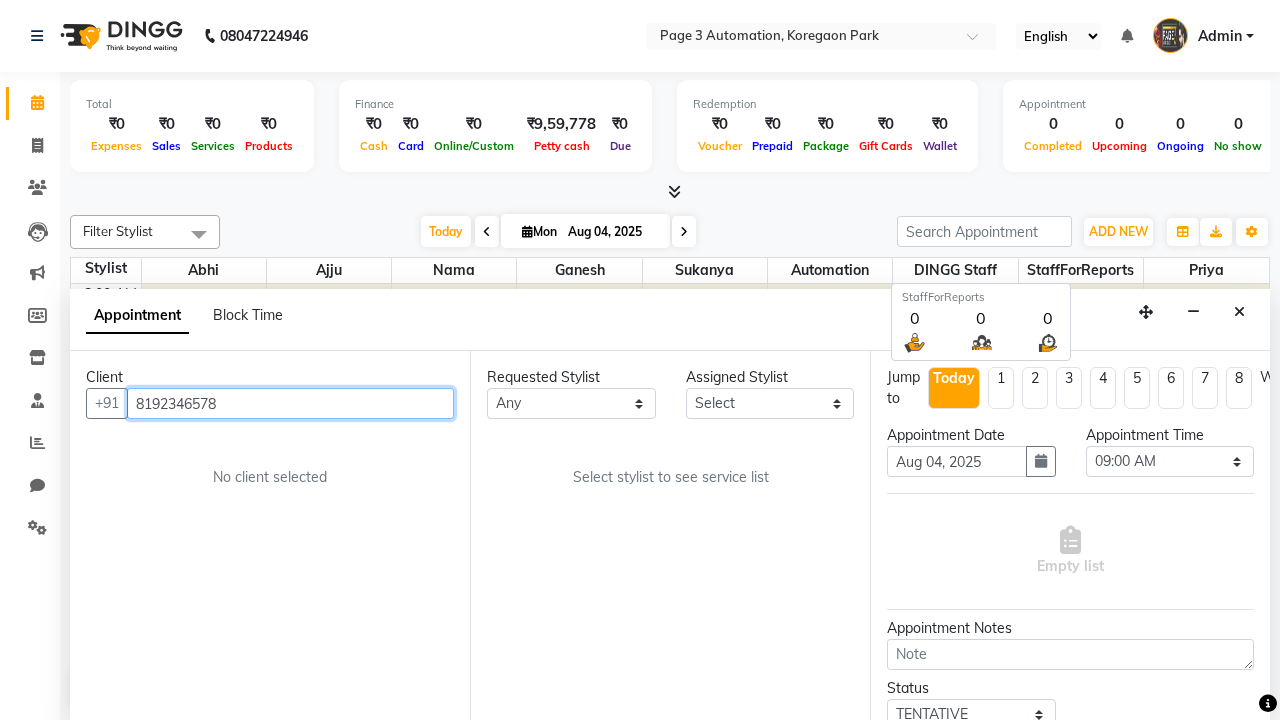 scroll, scrollTop: 1, scrollLeft: 0, axis: vertical 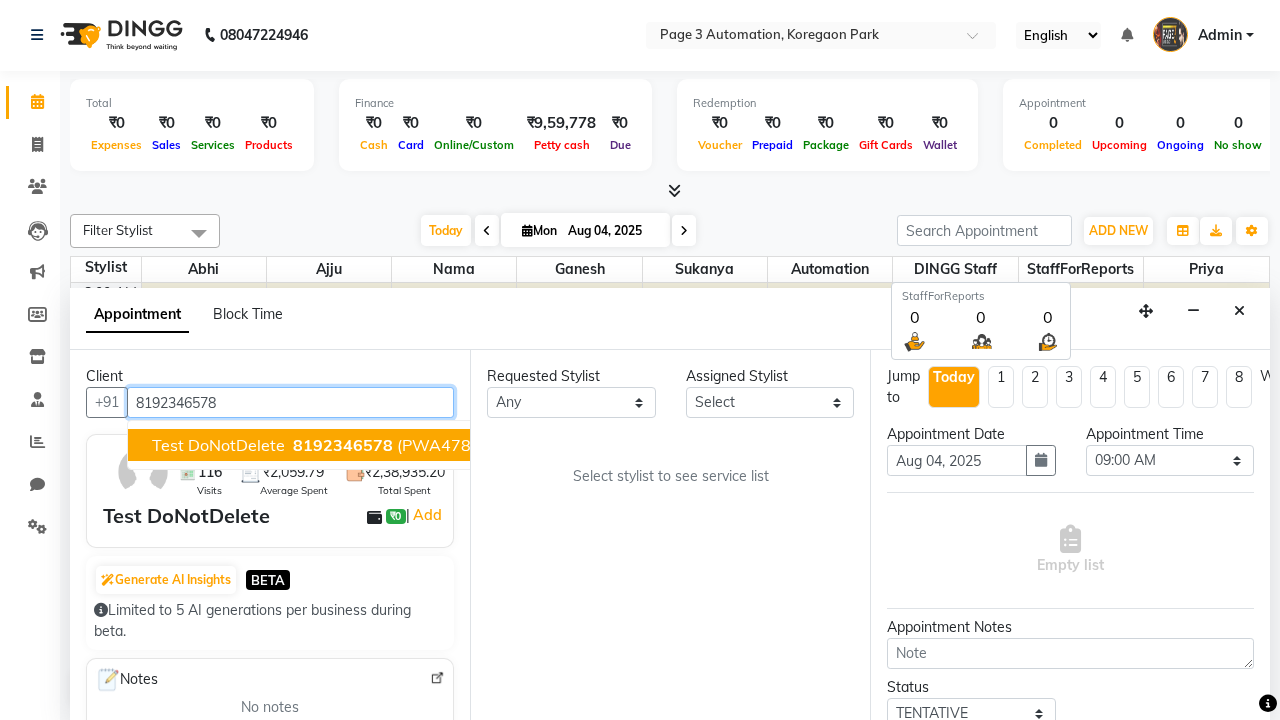 click on "8192346578" at bounding box center (343, 445) 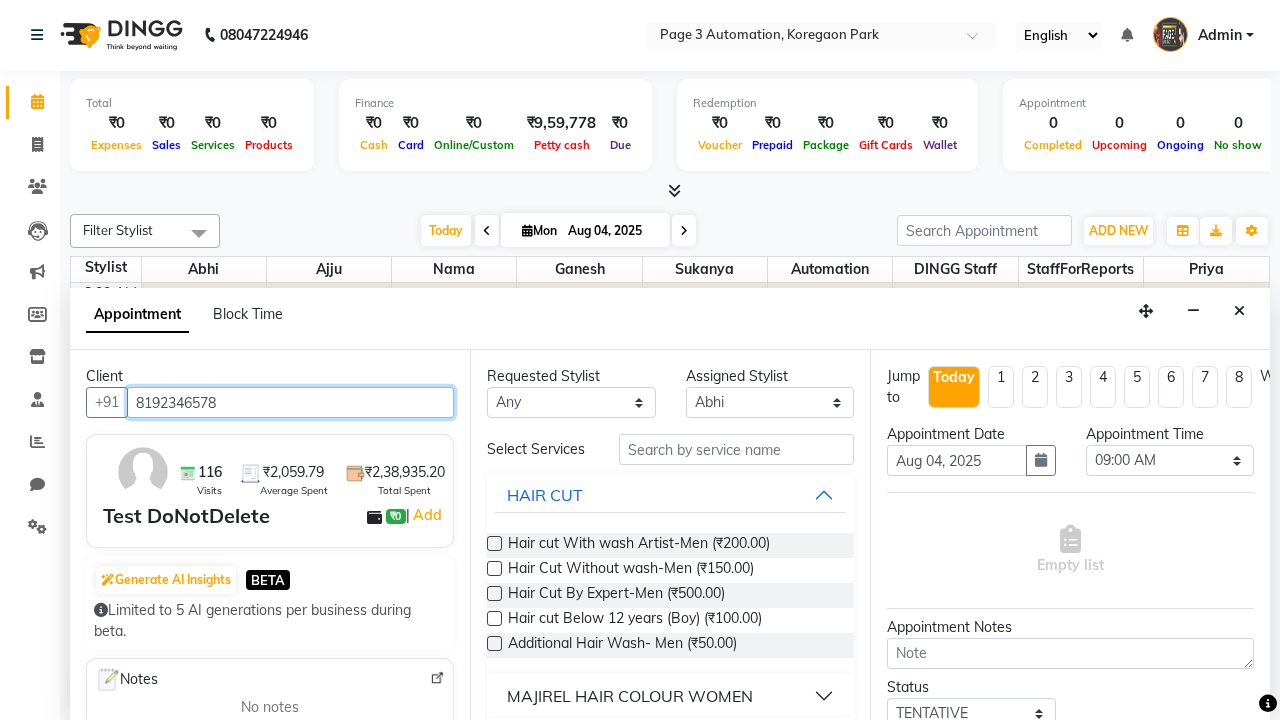 scroll, scrollTop: 0, scrollLeft: 0, axis: both 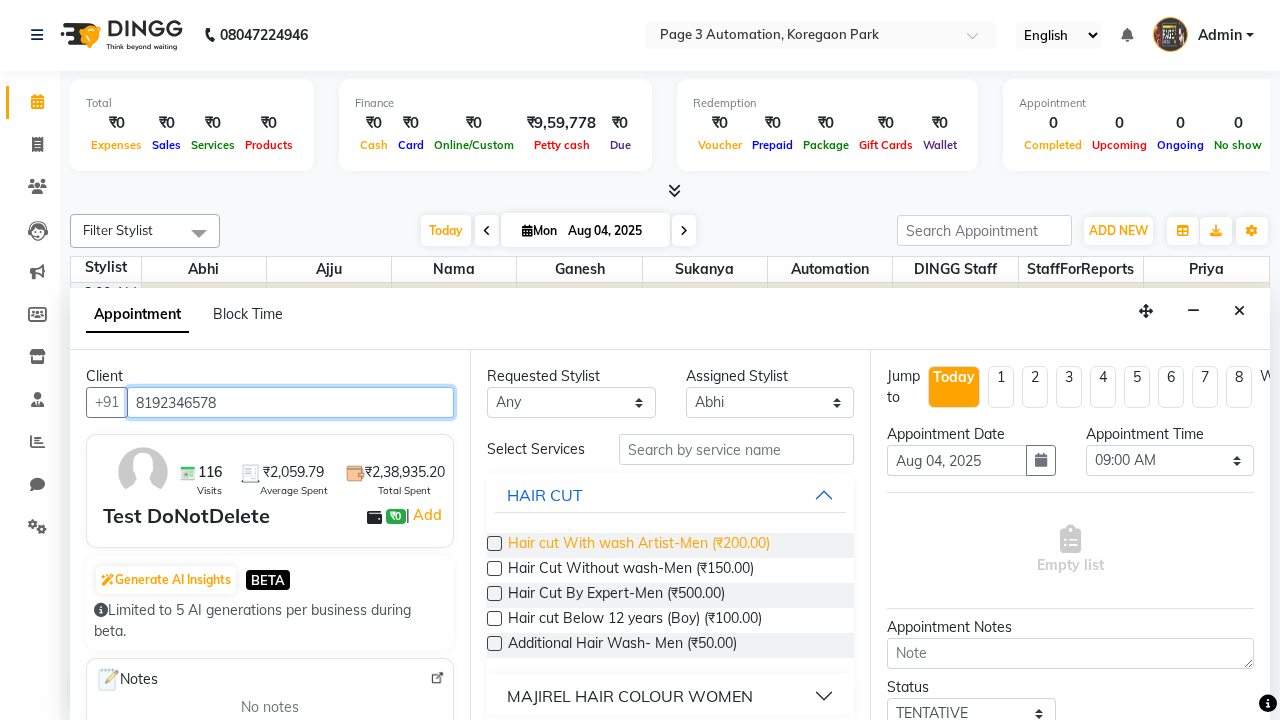 type on "8192346578" 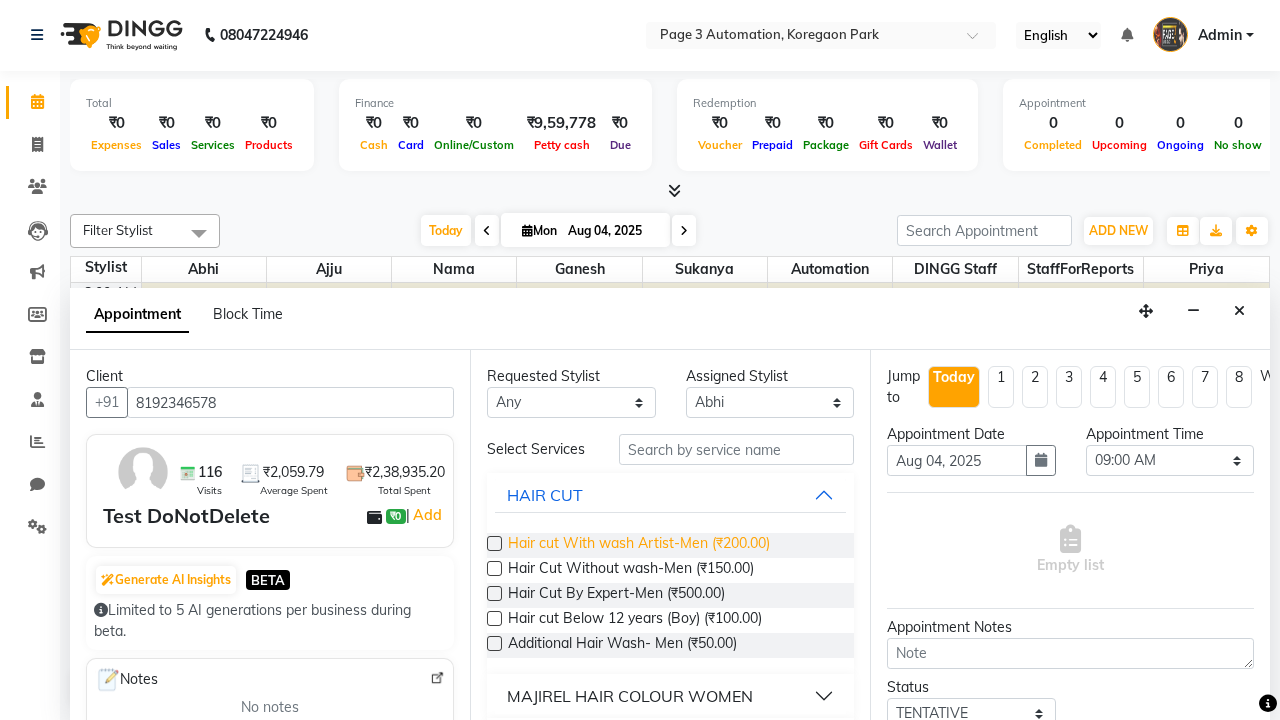 click on "Hair cut With wash Artist-Men (₹200.00)" at bounding box center [639, 545] 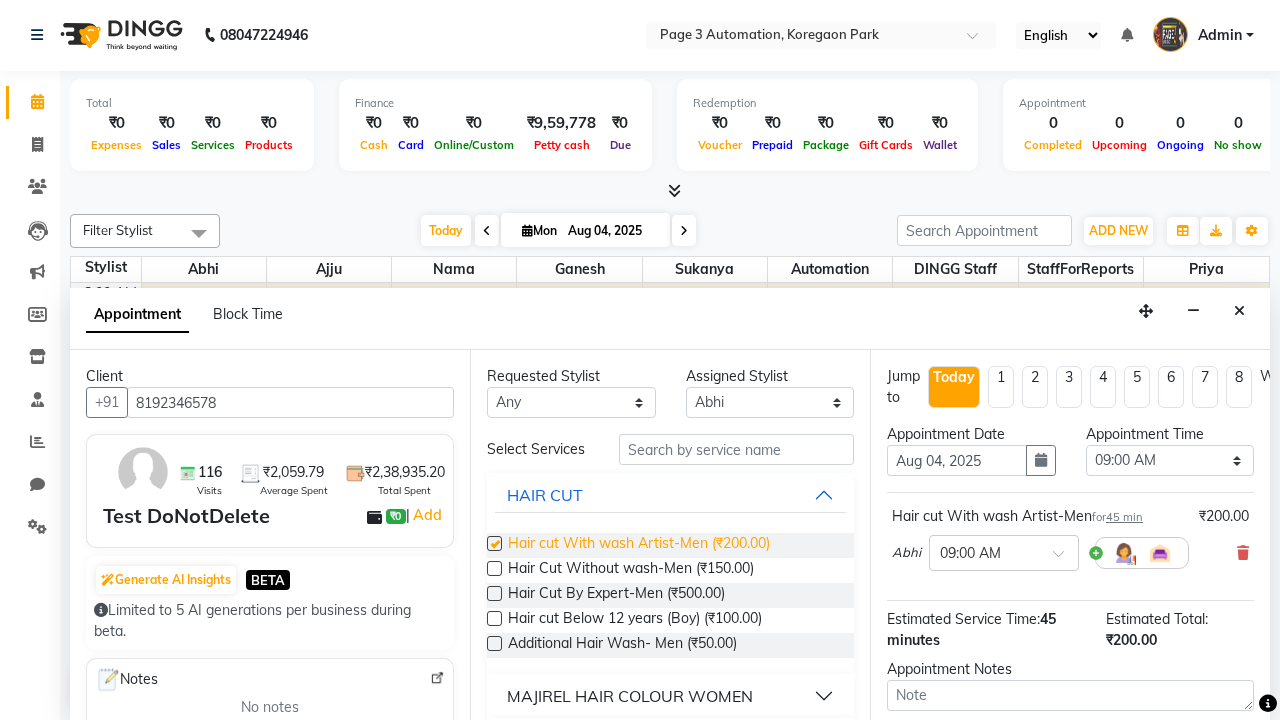 checkbox on "false" 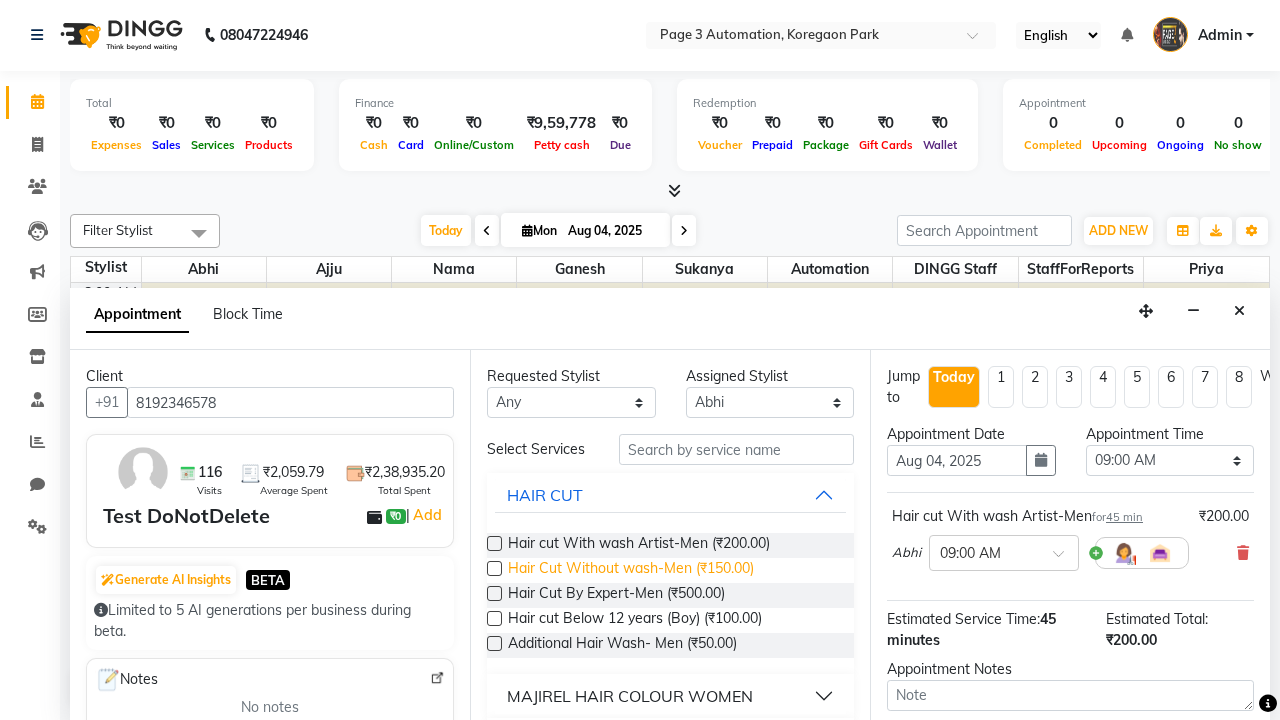 click on "Hair Cut Without wash-Men (₹150.00)" at bounding box center [631, 570] 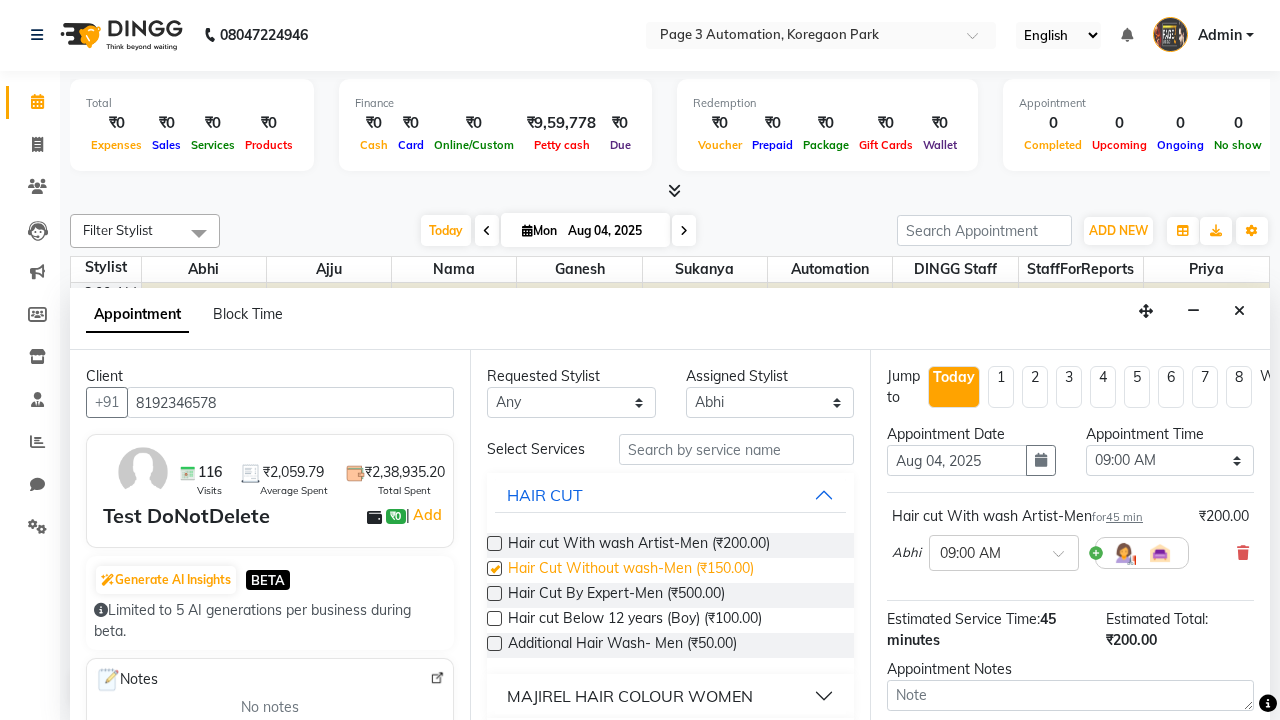 checkbox on "true" 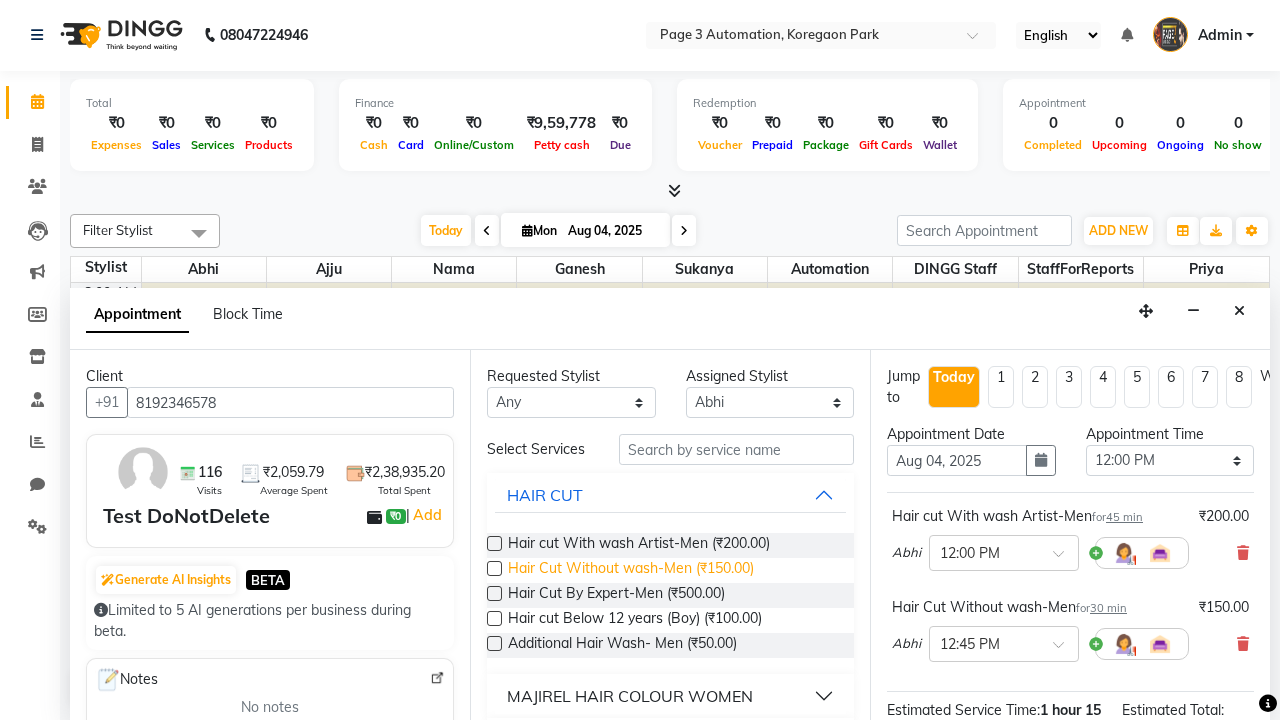 checkbox on "false" 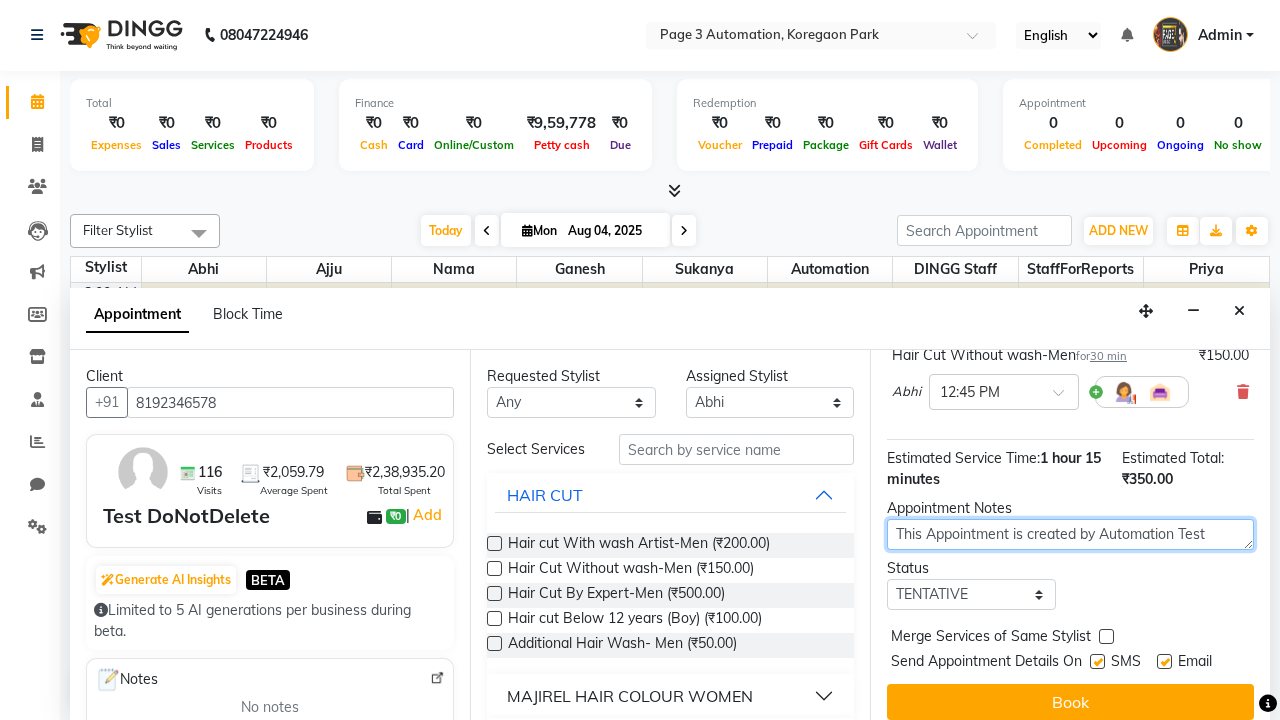 type on "This Appointment is created by Automation Test" 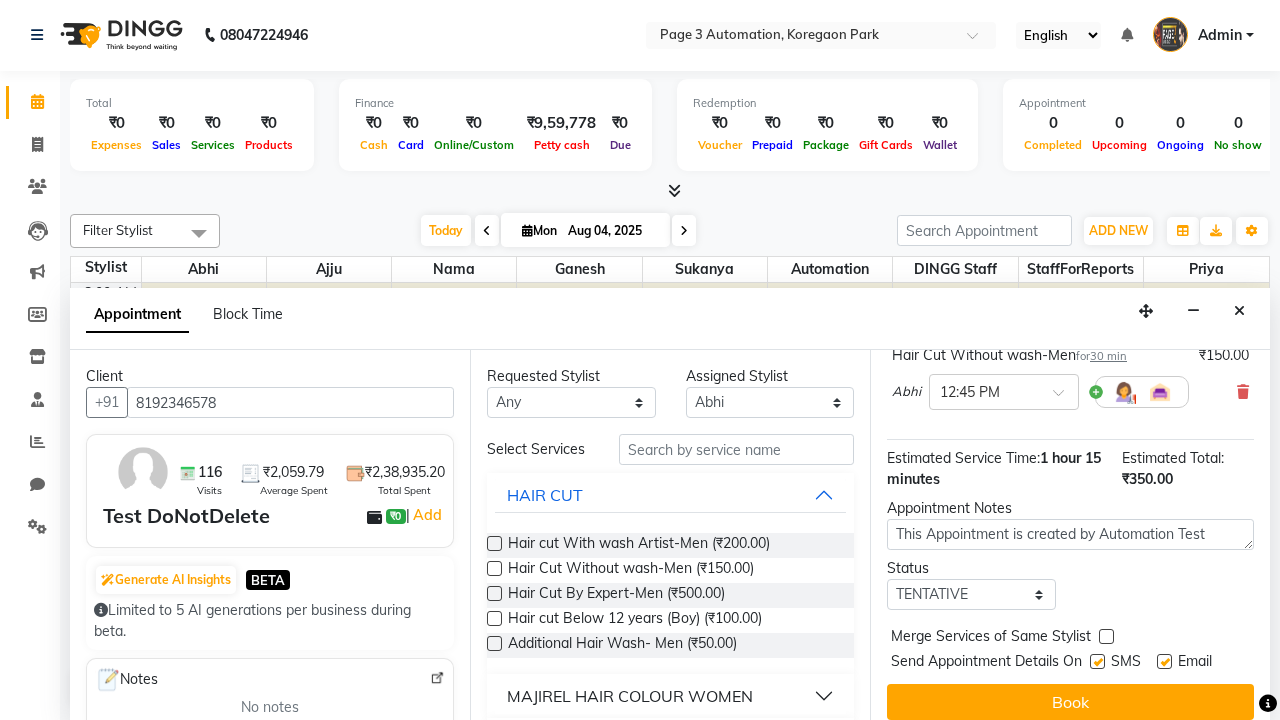 click at bounding box center [1097, 661] 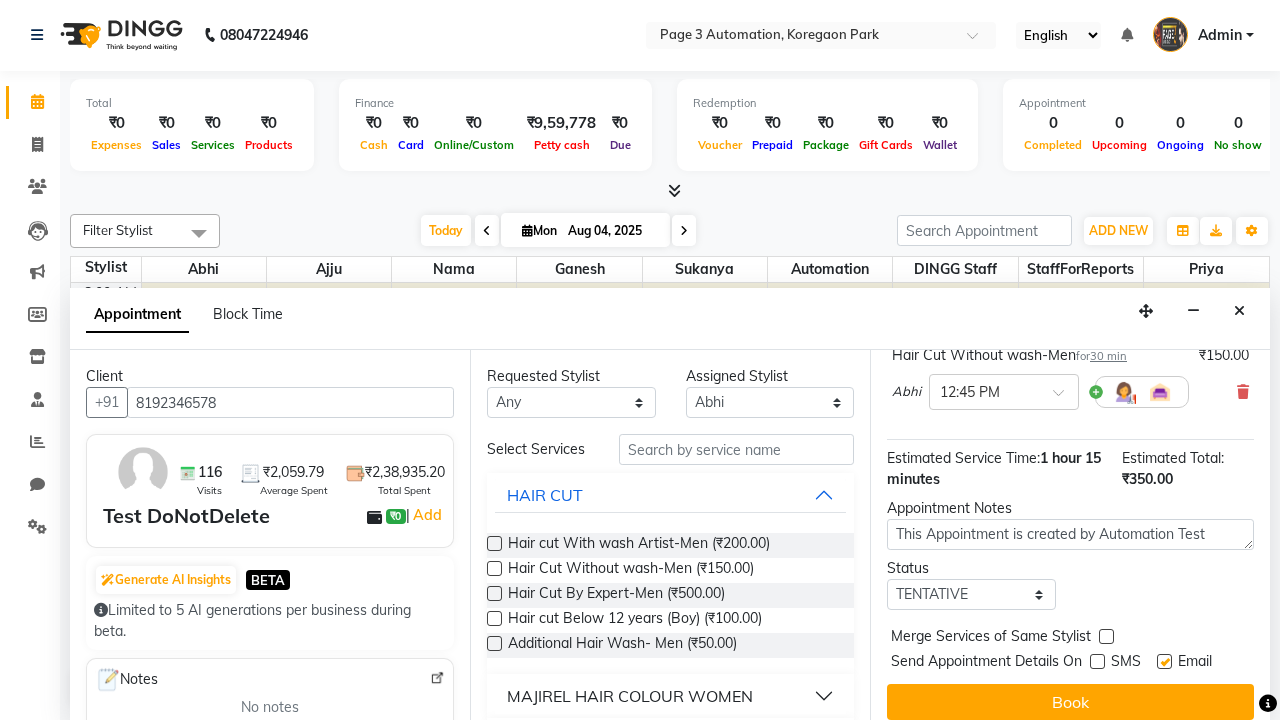 click at bounding box center (1164, 661) 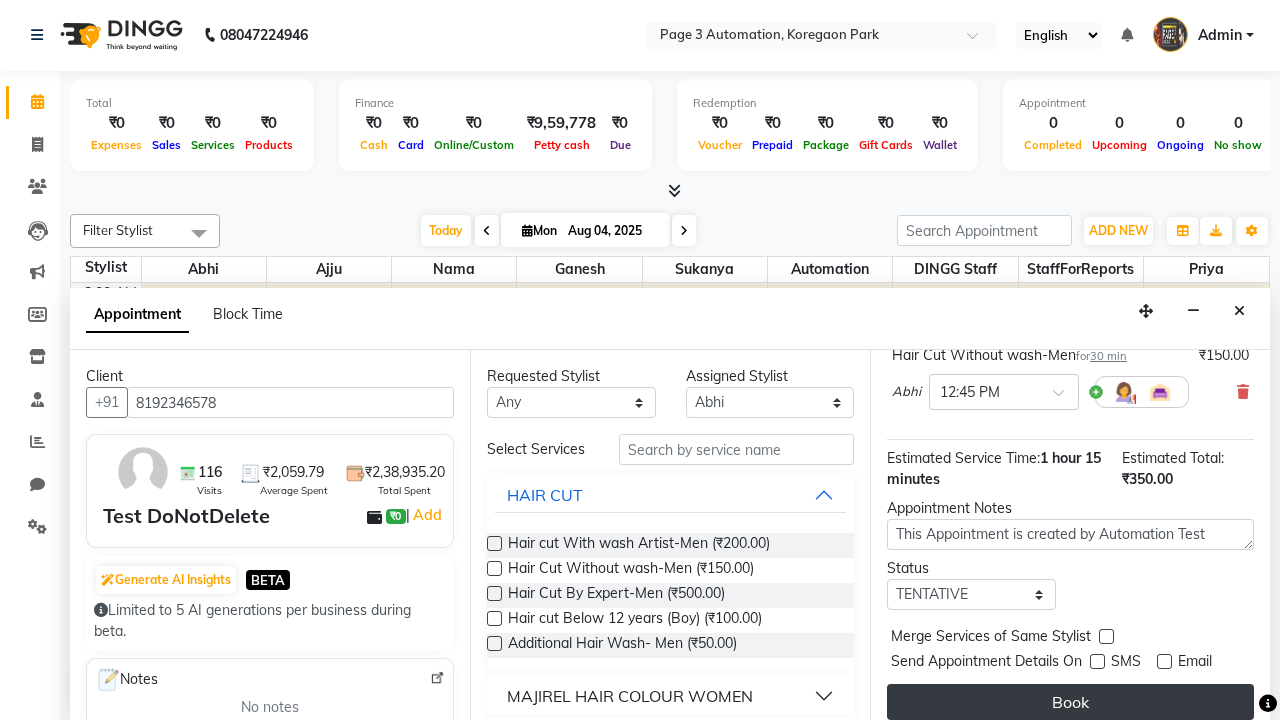 click on "Book" at bounding box center [1070, 702] 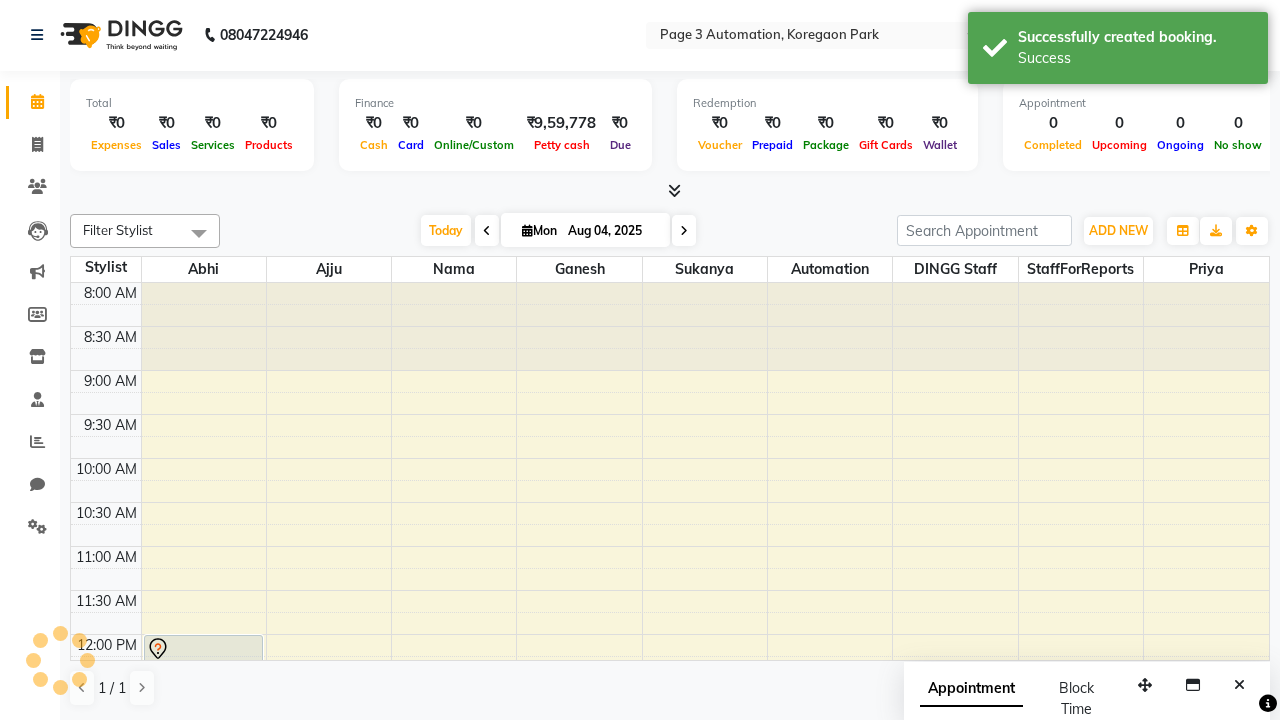 scroll, scrollTop: 0, scrollLeft: 0, axis: both 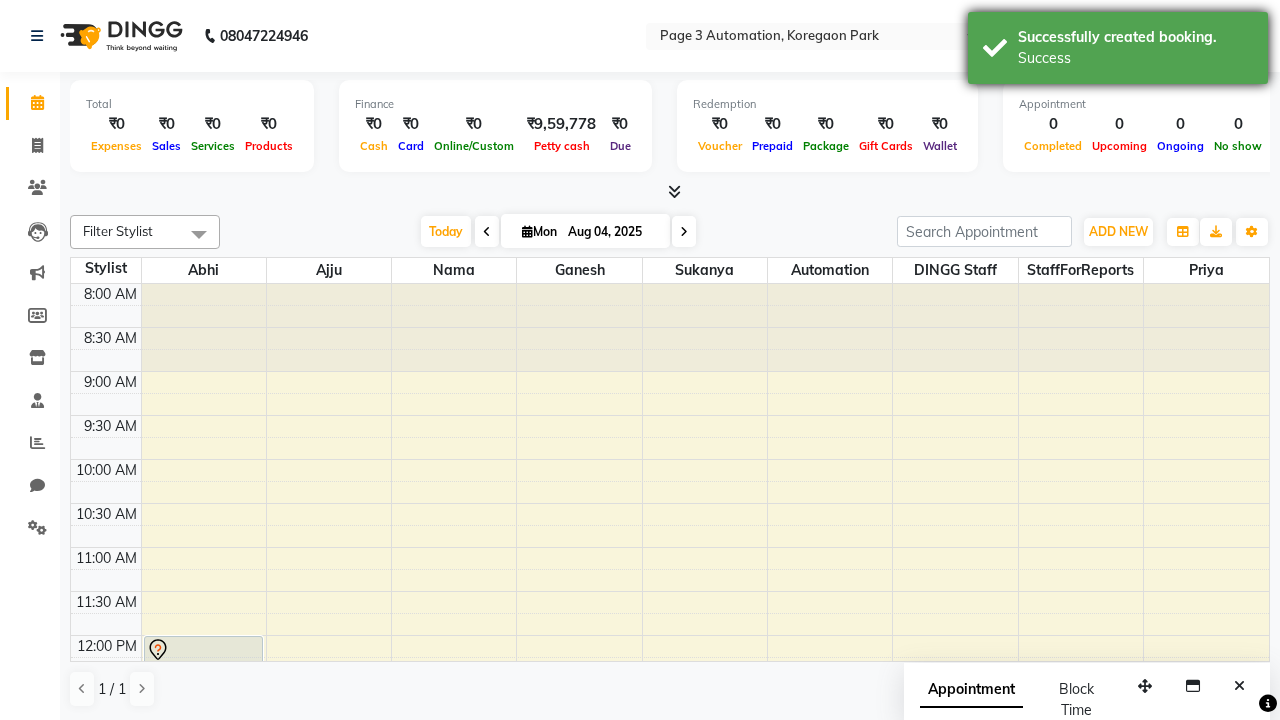 click on "Success" at bounding box center (1135, 58) 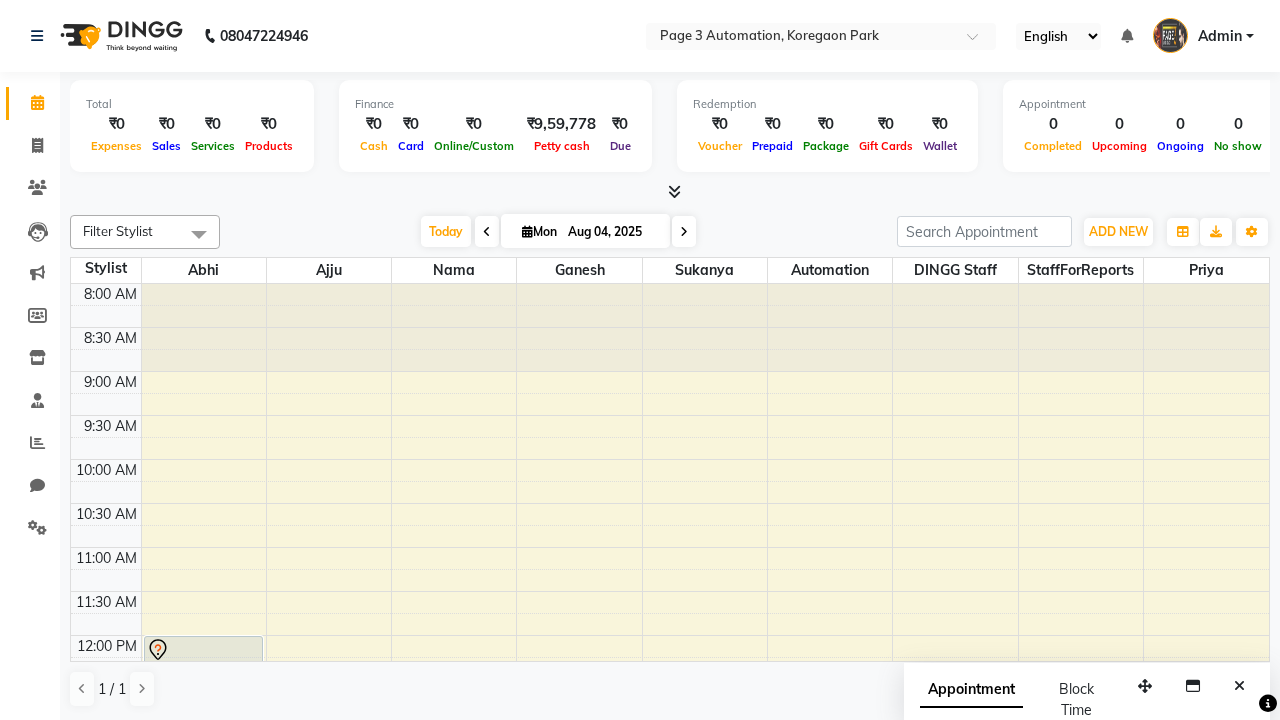 click at bounding box center (199, 234) 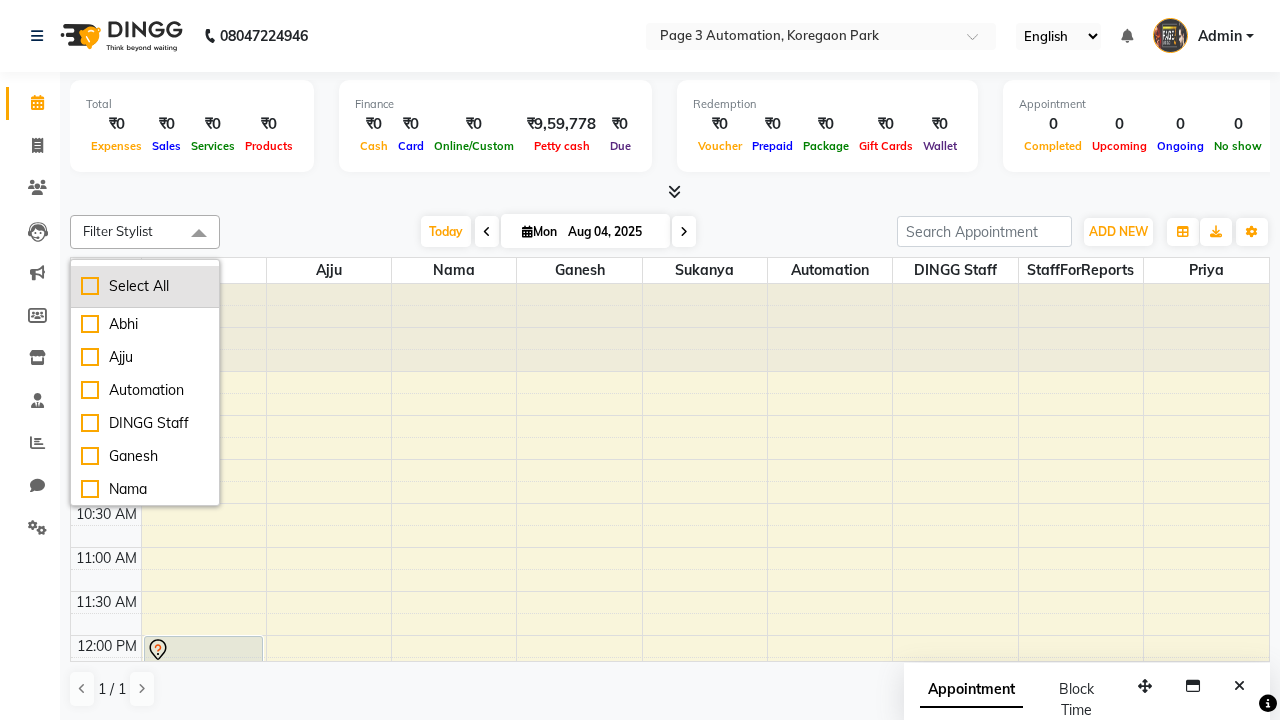 click on "Select All" at bounding box center [145, 286] 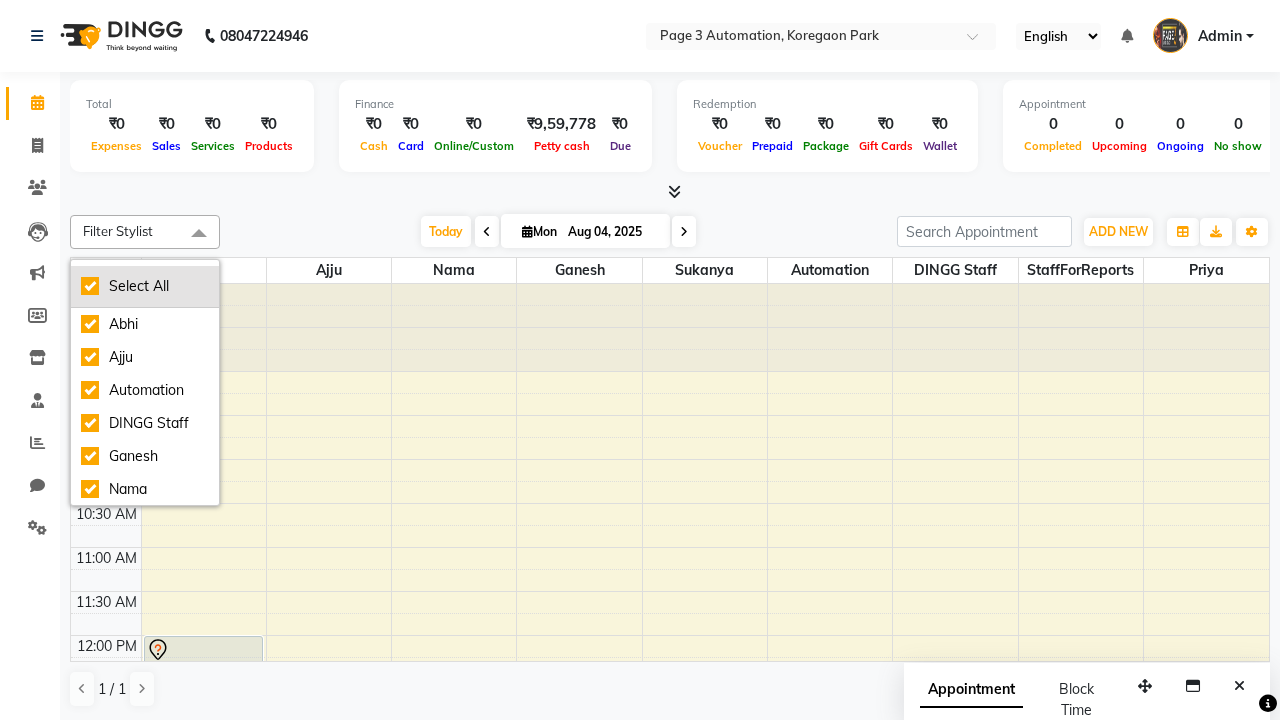 checkbox on "true" 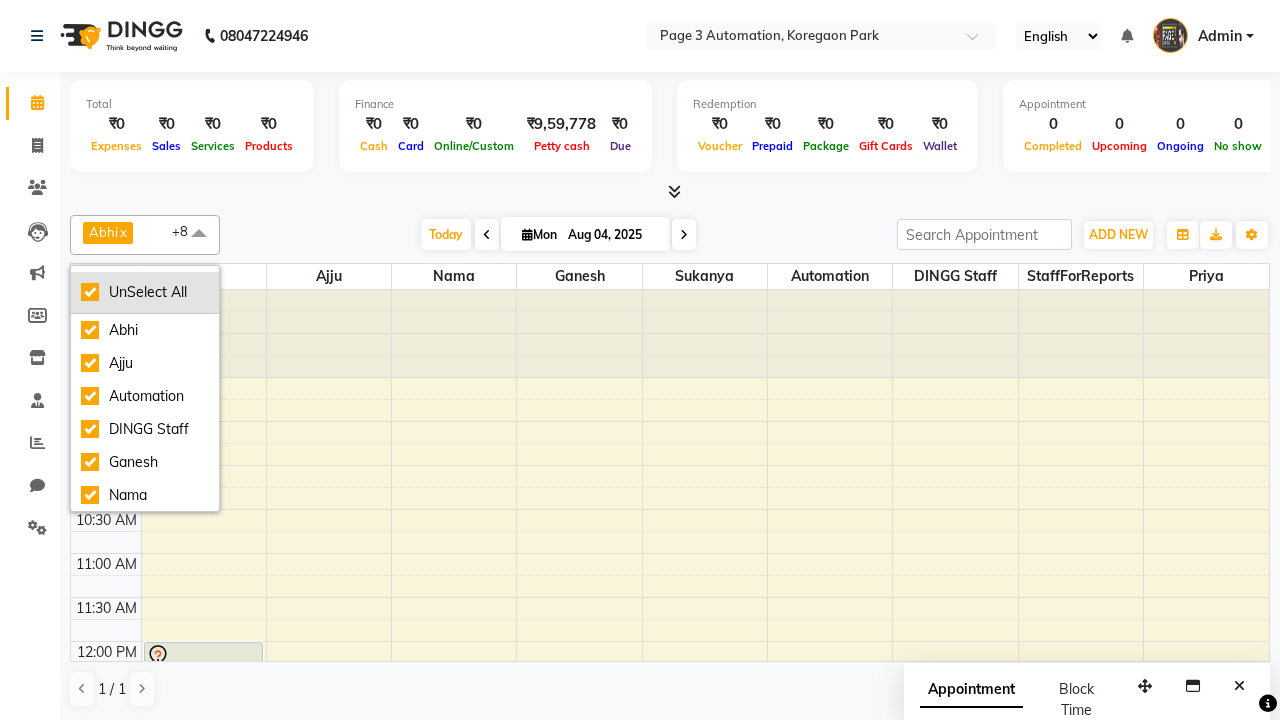 click on "UnSelect All" at bounding box center [145, 292] 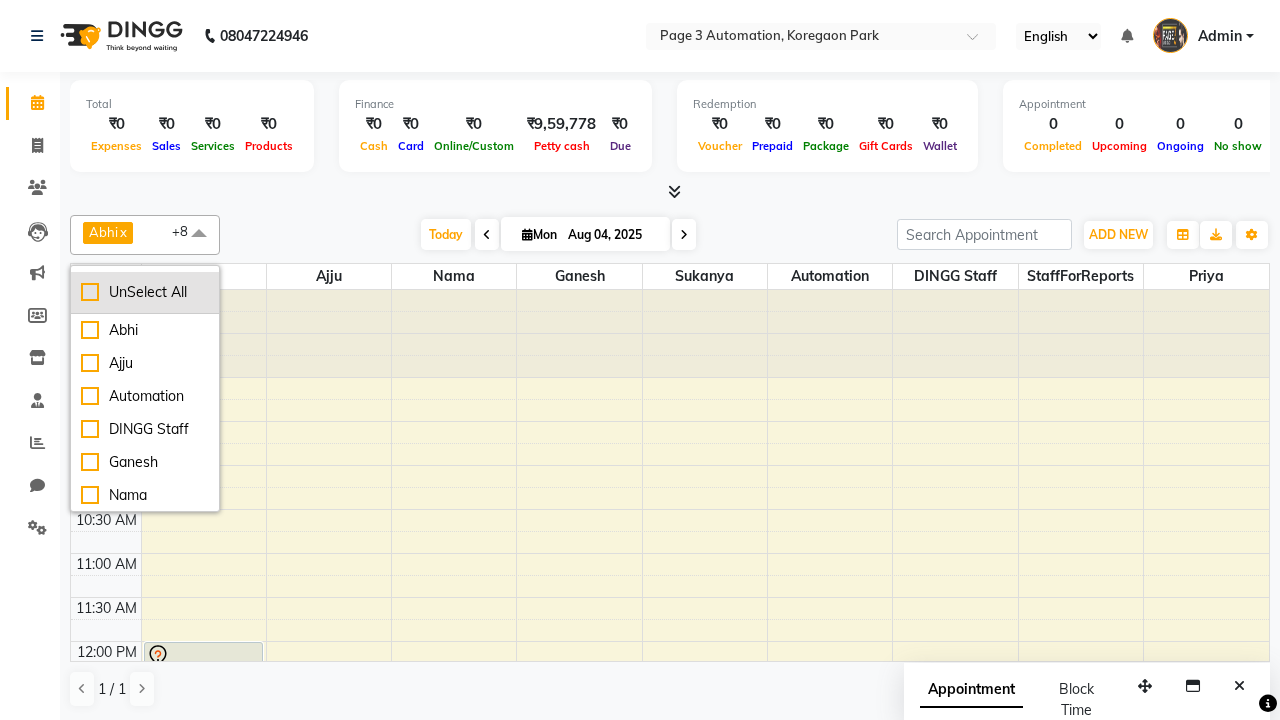 checkbox on "false" 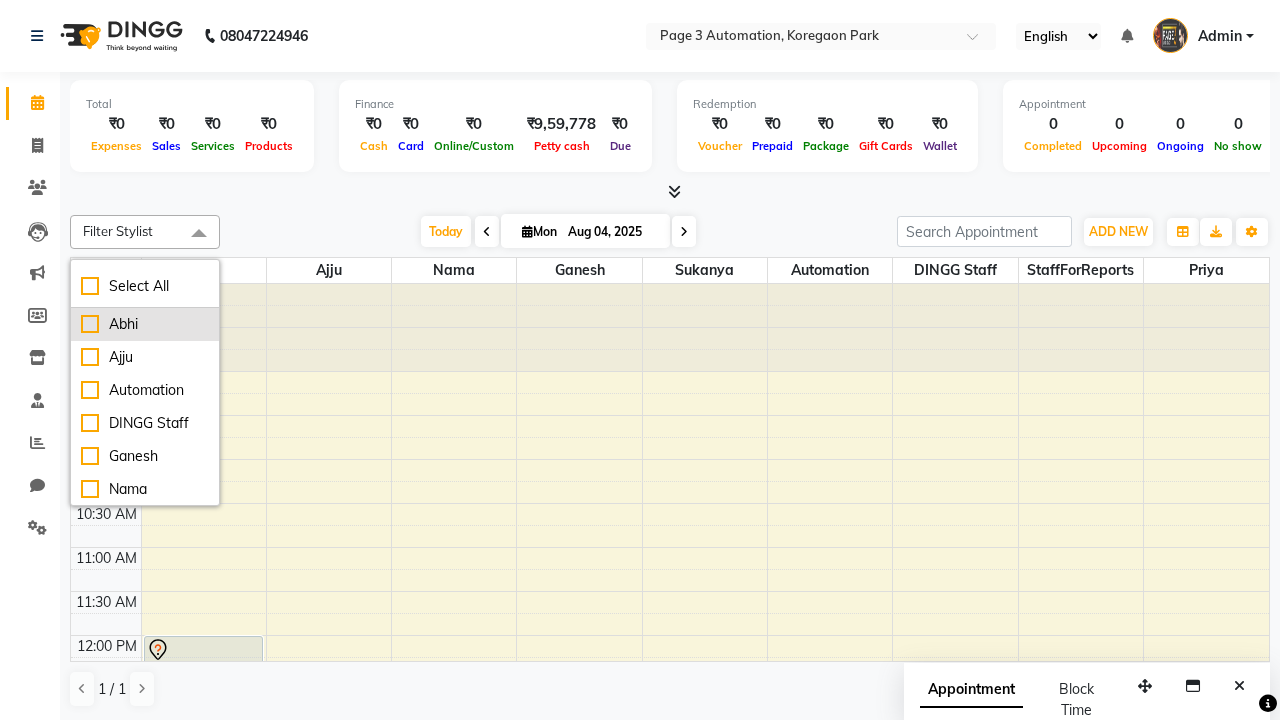 click on "Abhi" at bounding box center [145, 324] 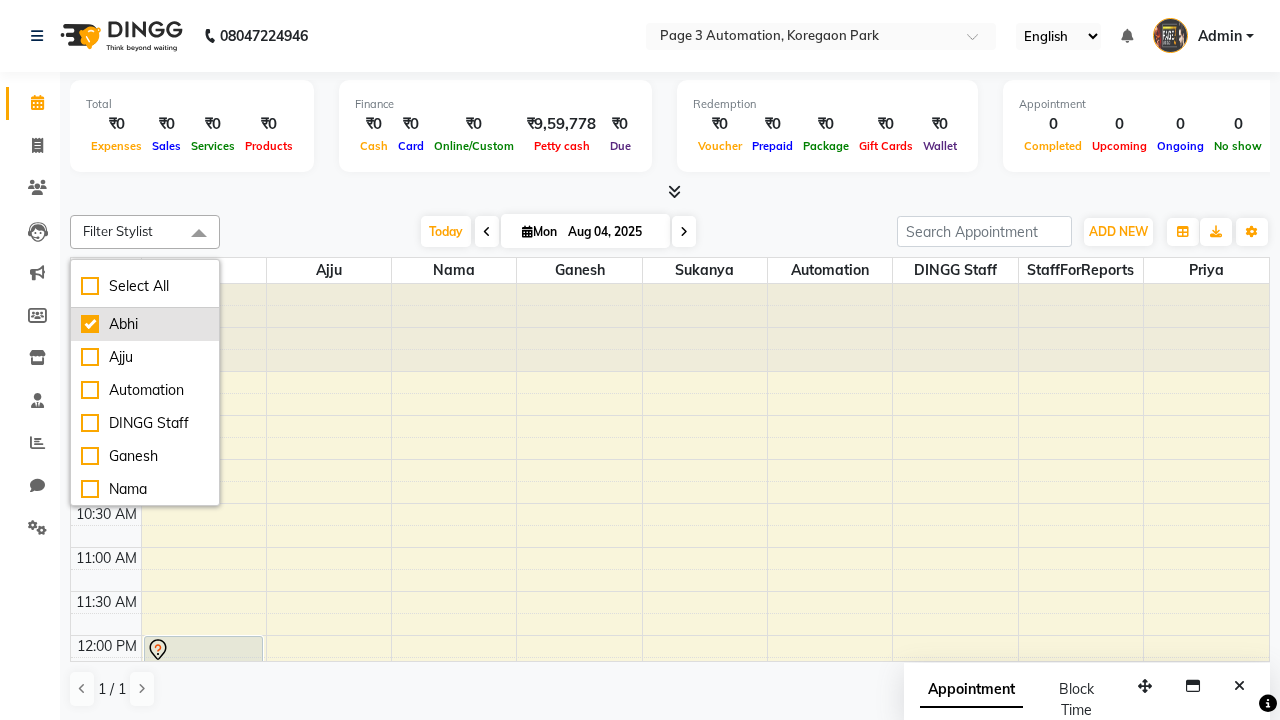 checkbox on "true" 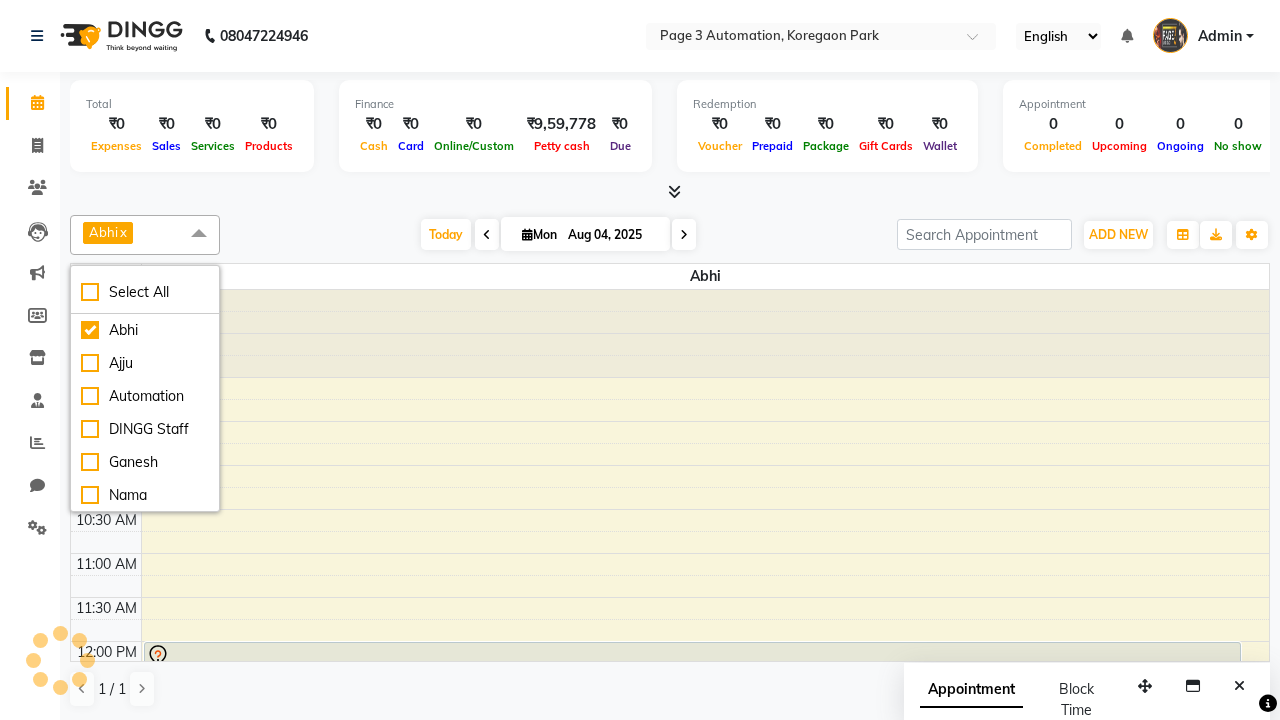 click at bounding box center (199, 234) 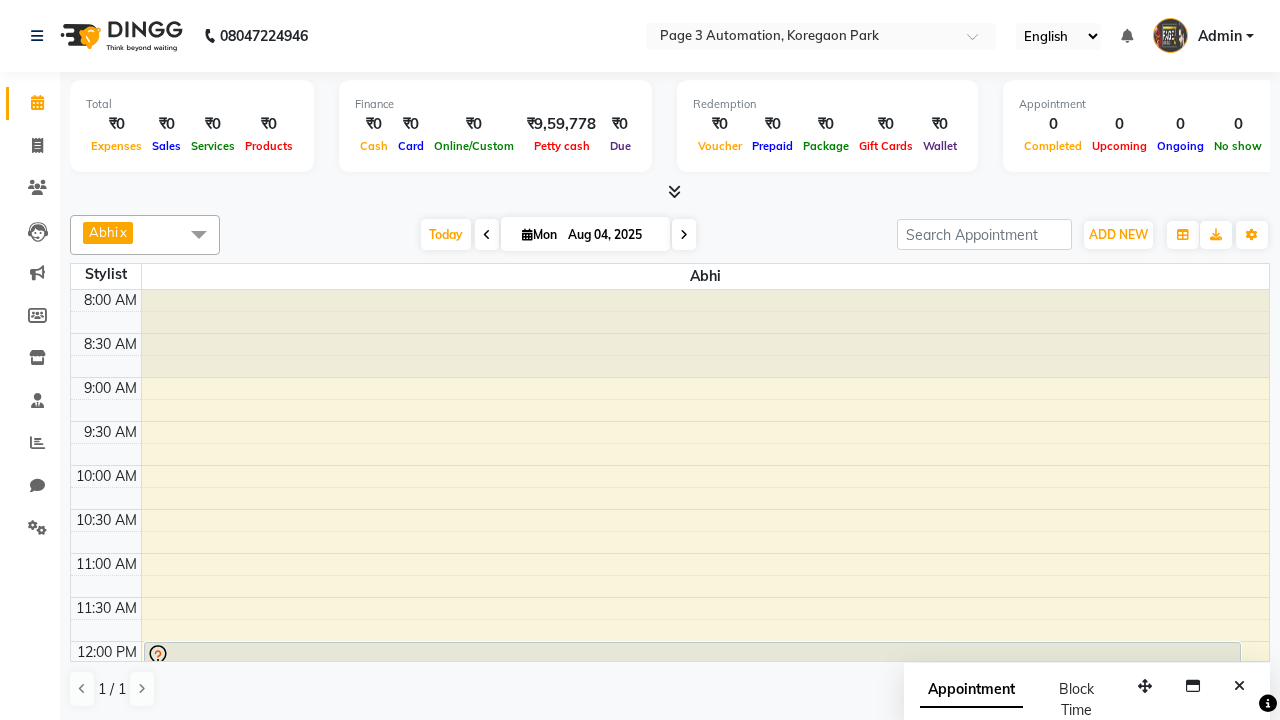click on "Test DoNotDelete, TK07, [TIME]-[TIME], Hair cut With wash Artist-Men" at bounding box center [692, 674] 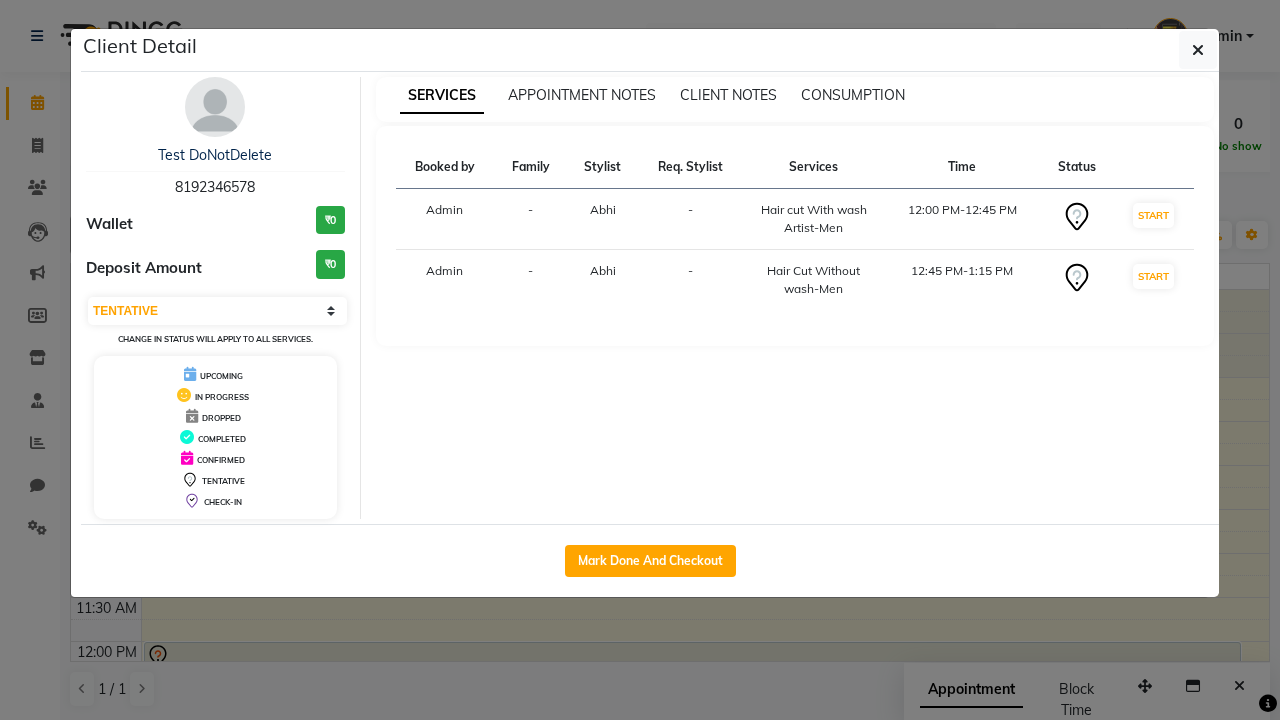 scroll, scrollTop: 45, scrollLeft: 0, axis: vertical 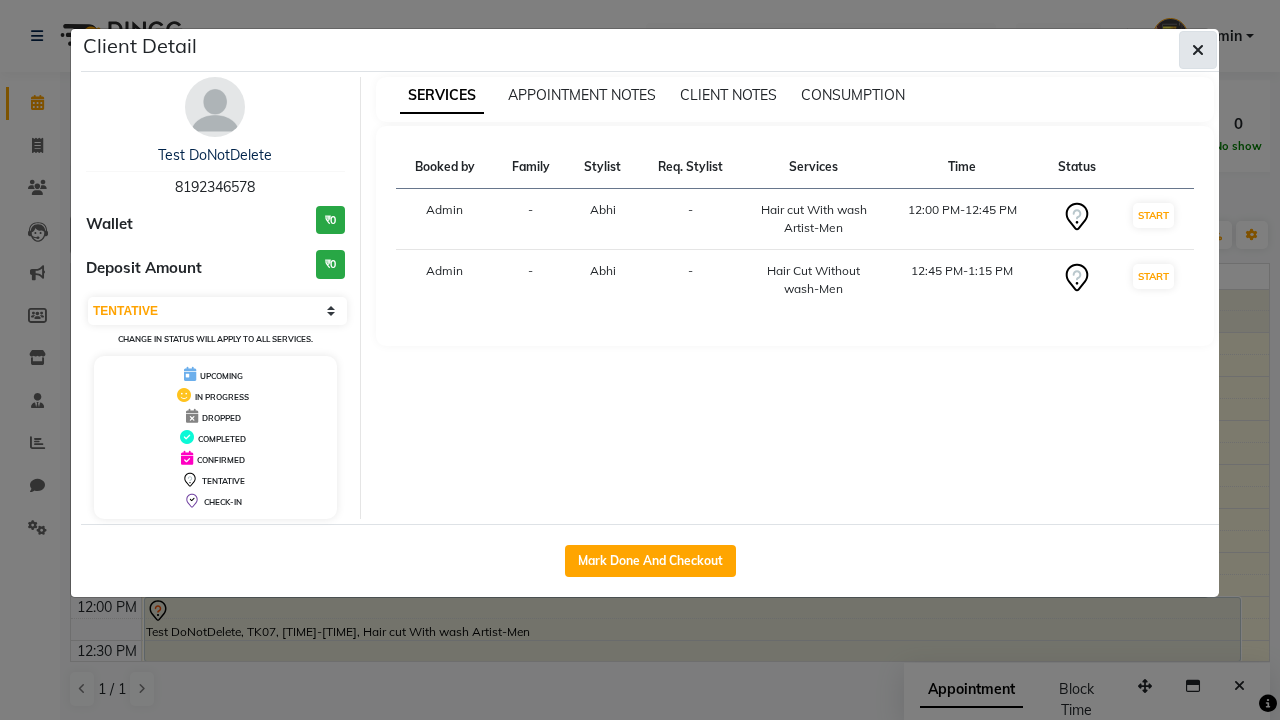 click 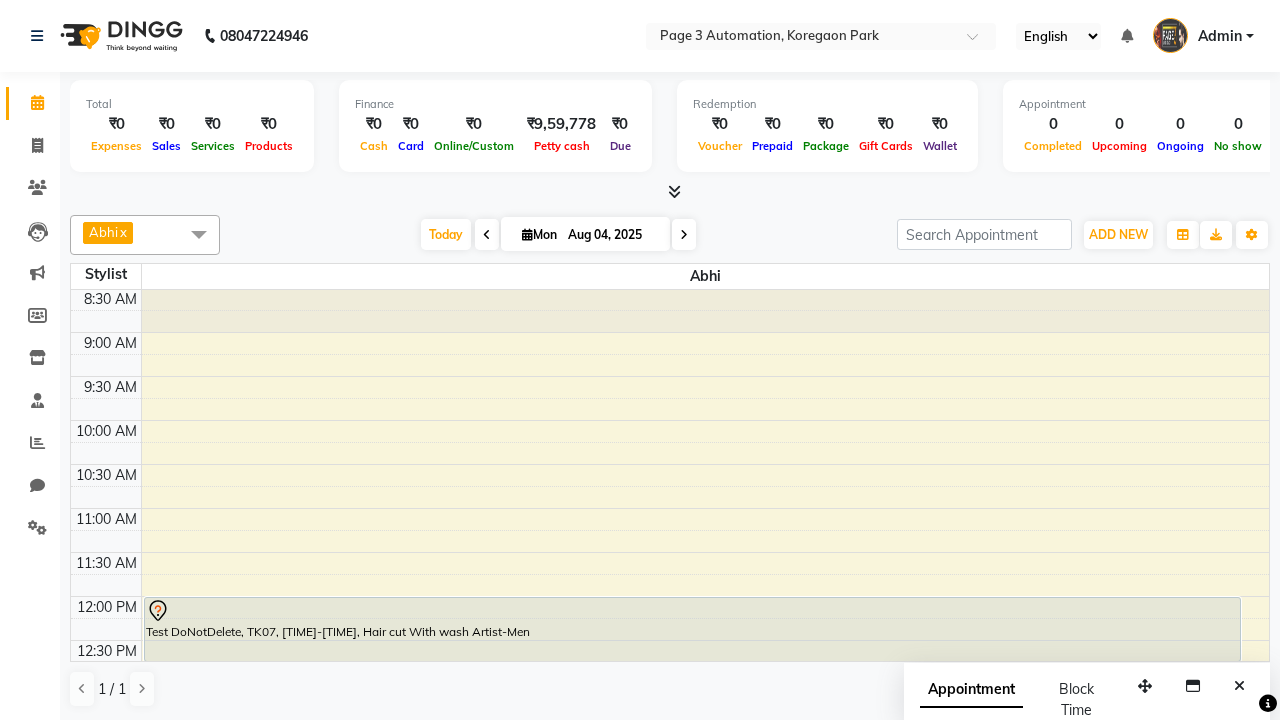 click at bounding box center (692, 677) 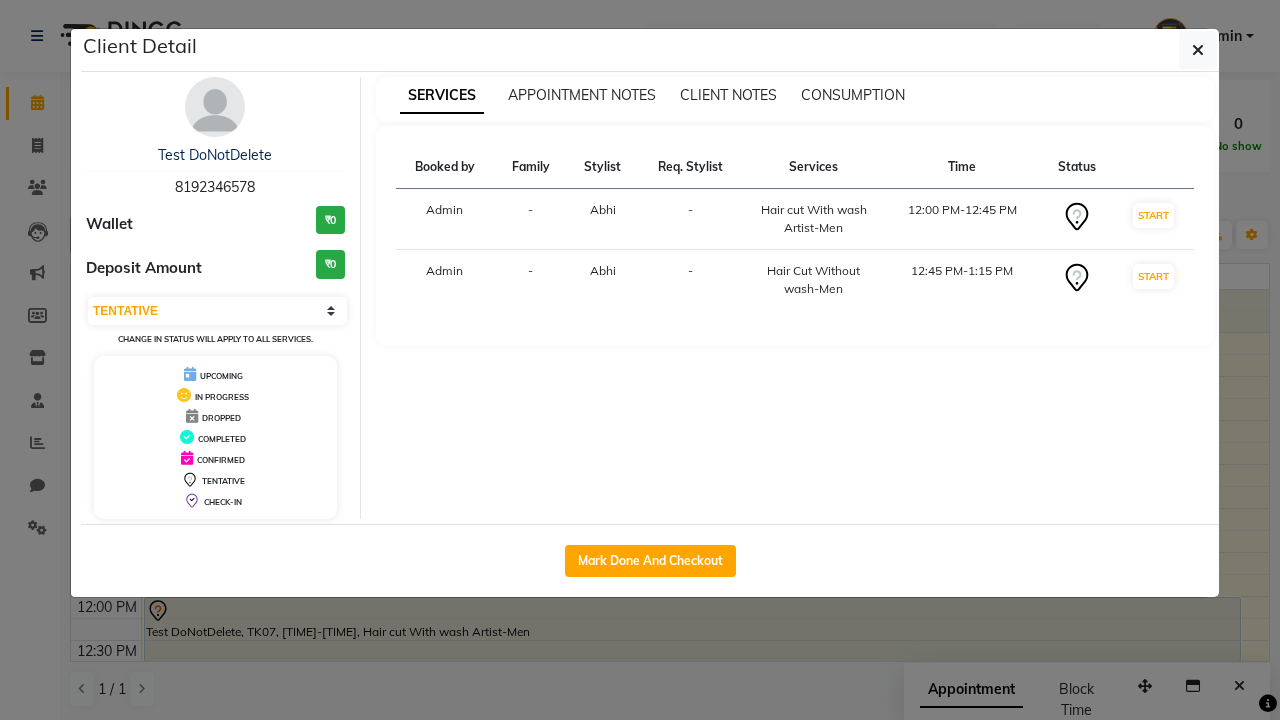 scroll, scrollTop: 254, scrollLeft: 0, axis: vertical 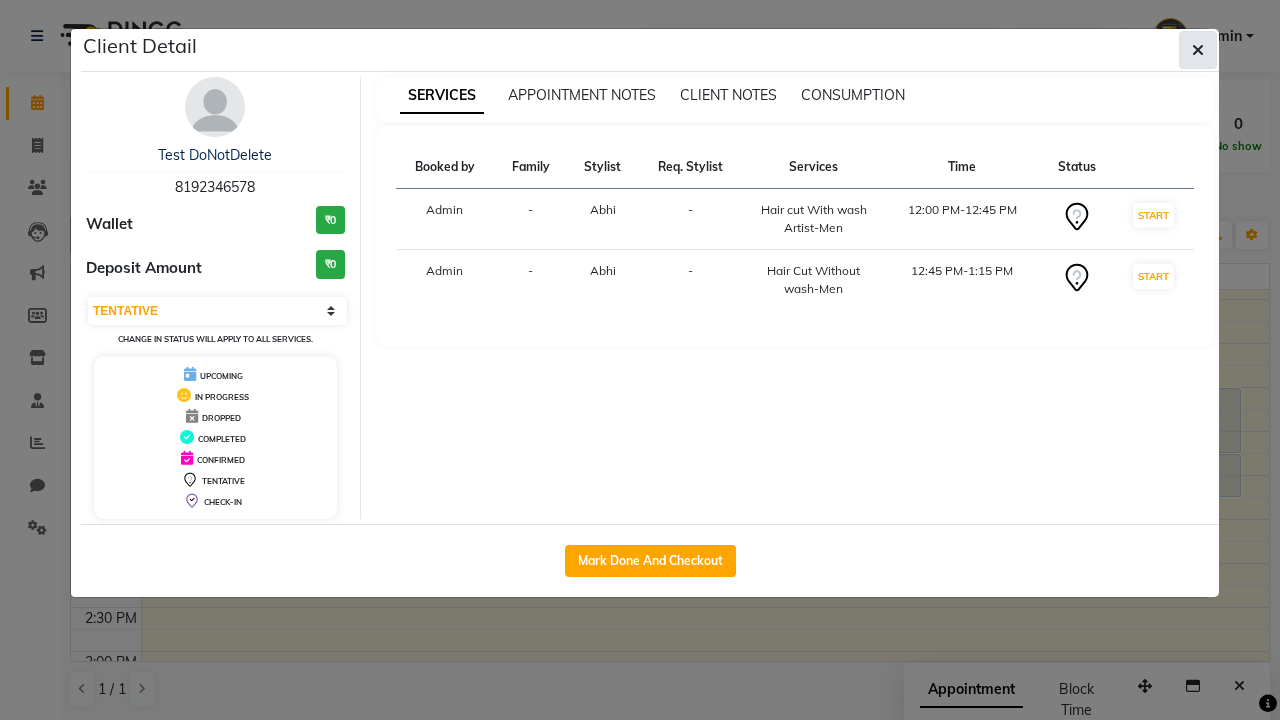 click 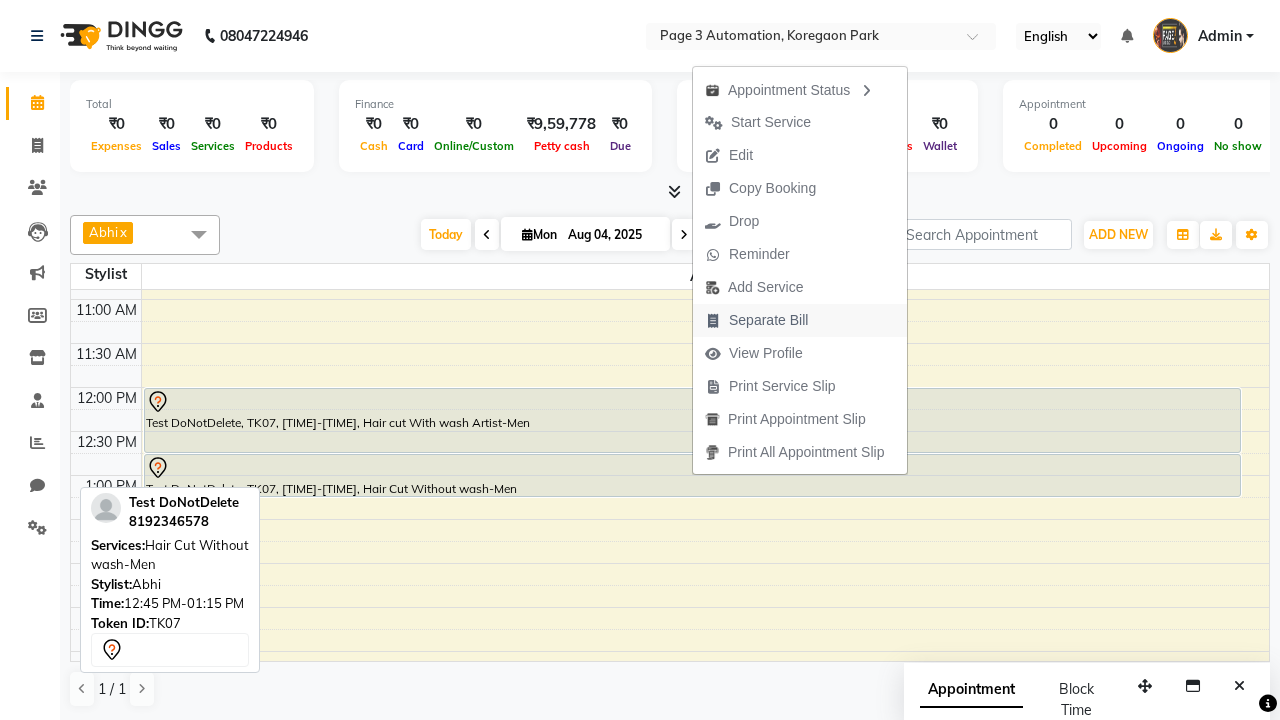click on "Separate Bill" at bounding box center (768, 320) 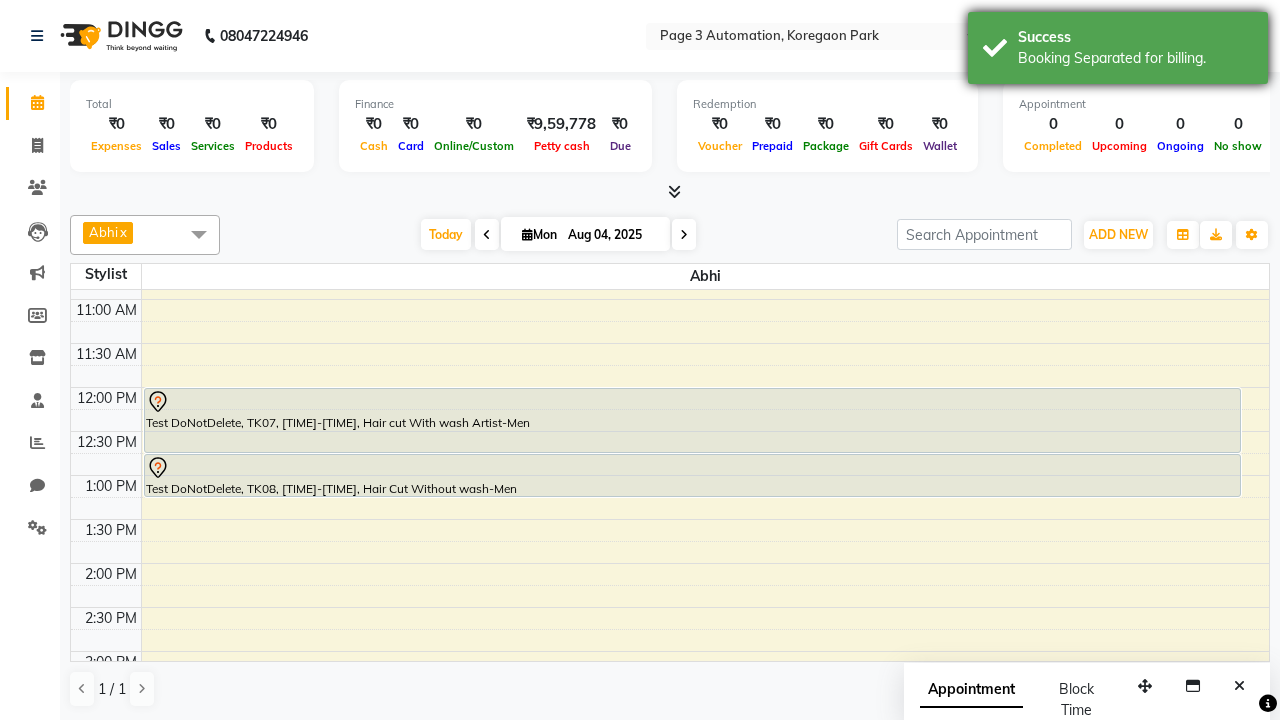 click on "Booking Separated for billing." at bounding box center (1135, 58) 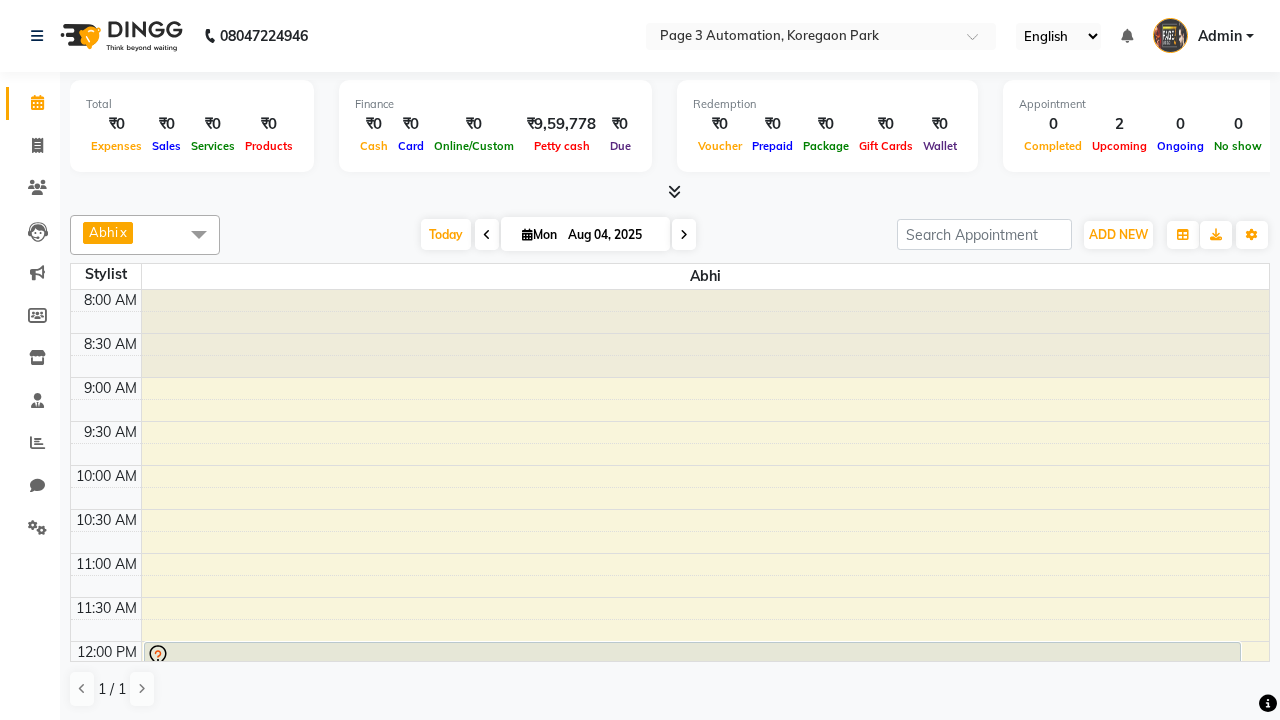 scroll, scrollTop: 0, scrollLeft: 0, axis: both 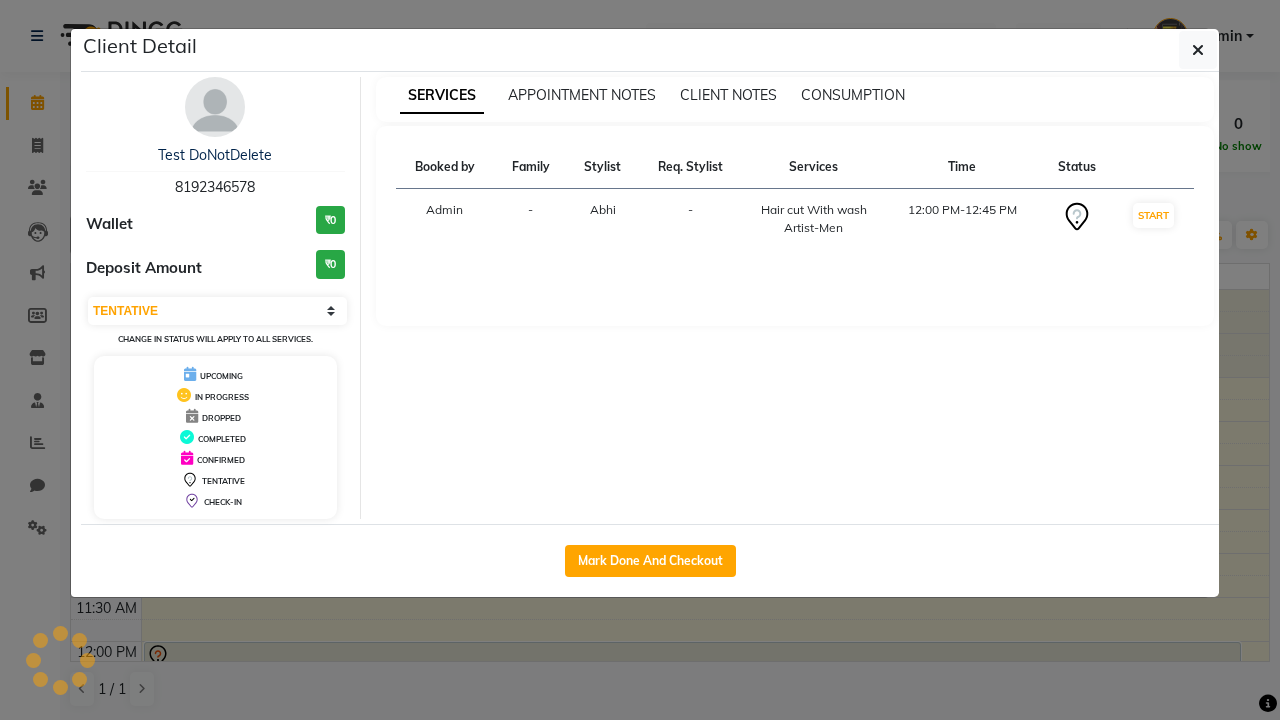 select on "2" 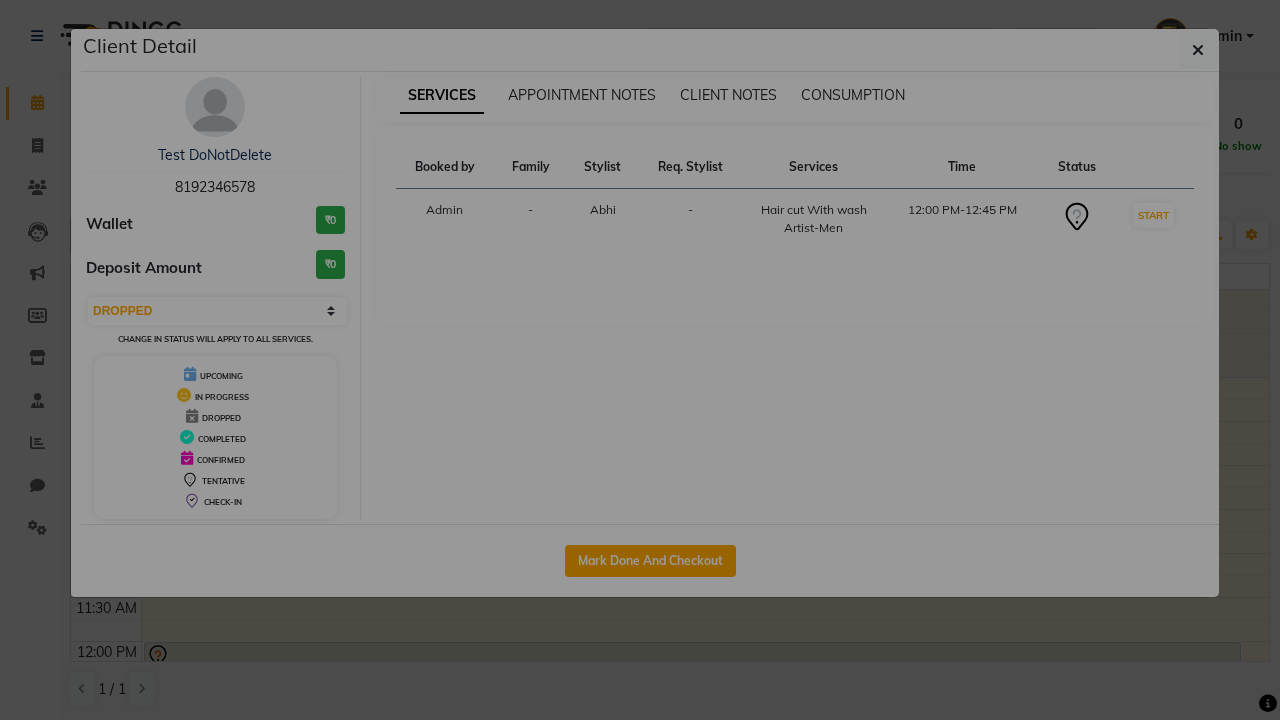 scroll, scrollTop: 45, scrollLeft: 0, axis: vertical 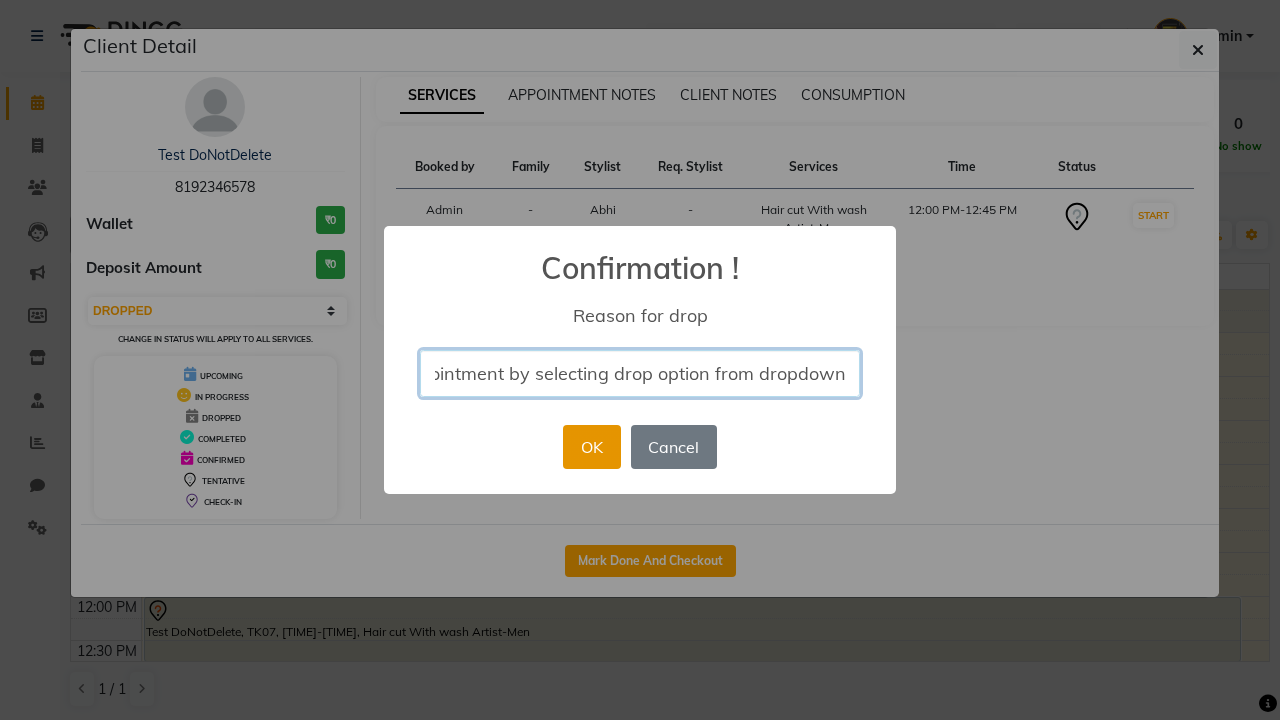 type on "drop appointment by selecting drop option from dropdown" 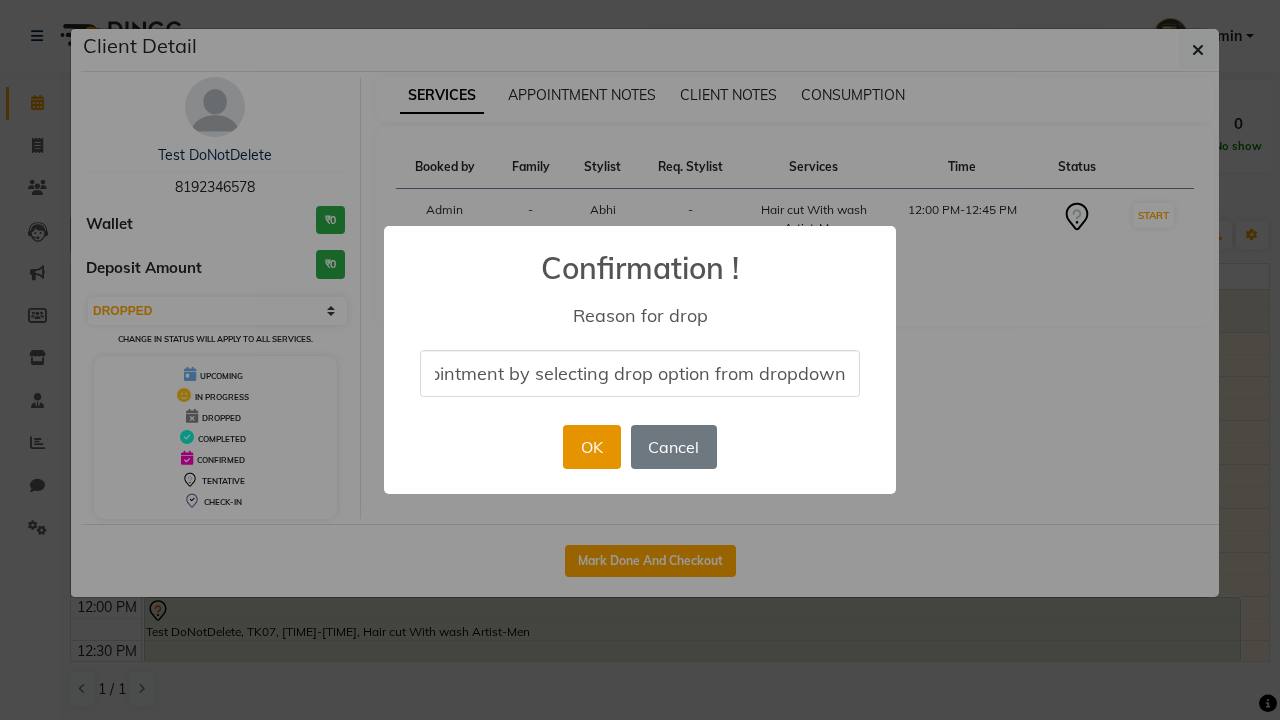 click on "OK" at bounding box center (591, 447) 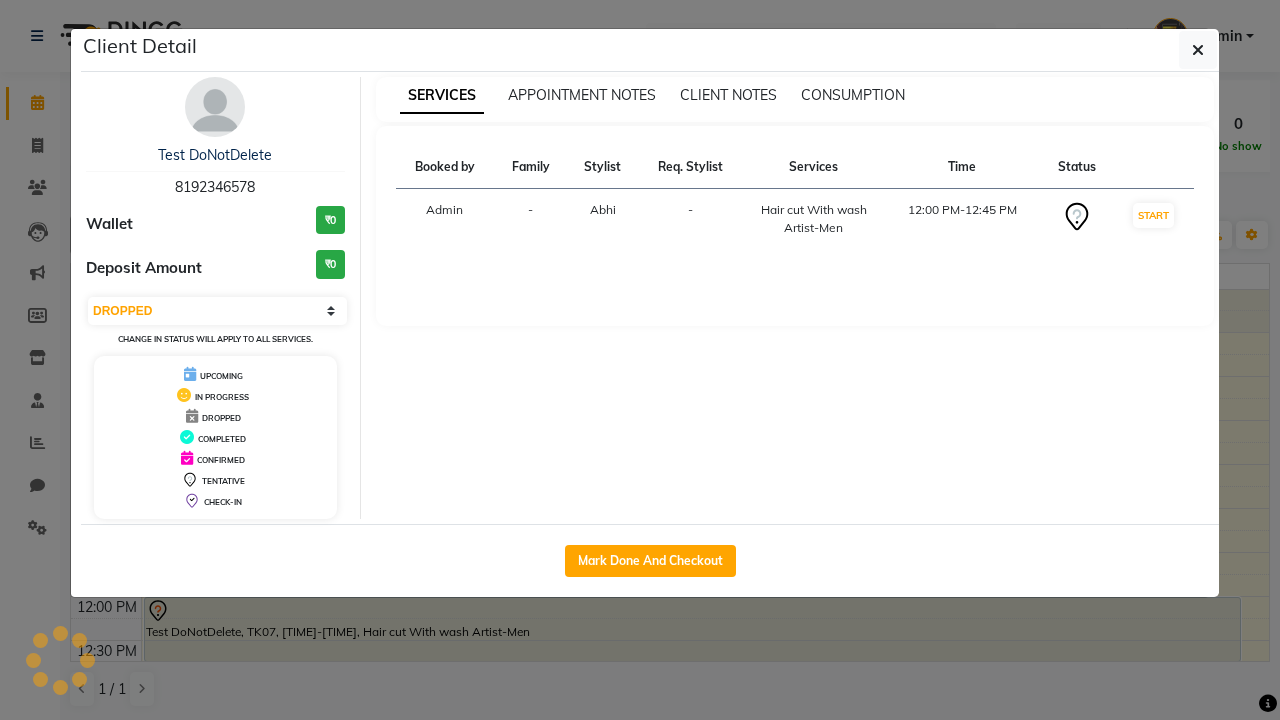 scroll, scrollTop: 0, scrollLeft: 0, axis: both 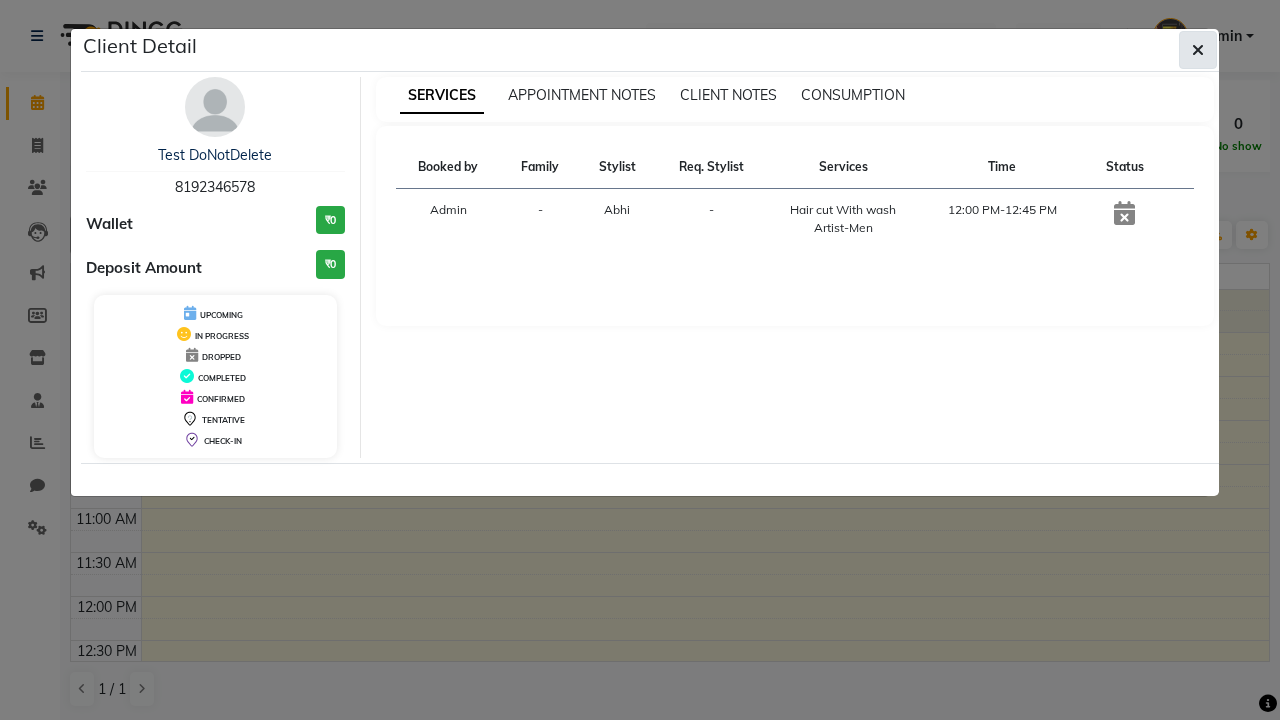 click 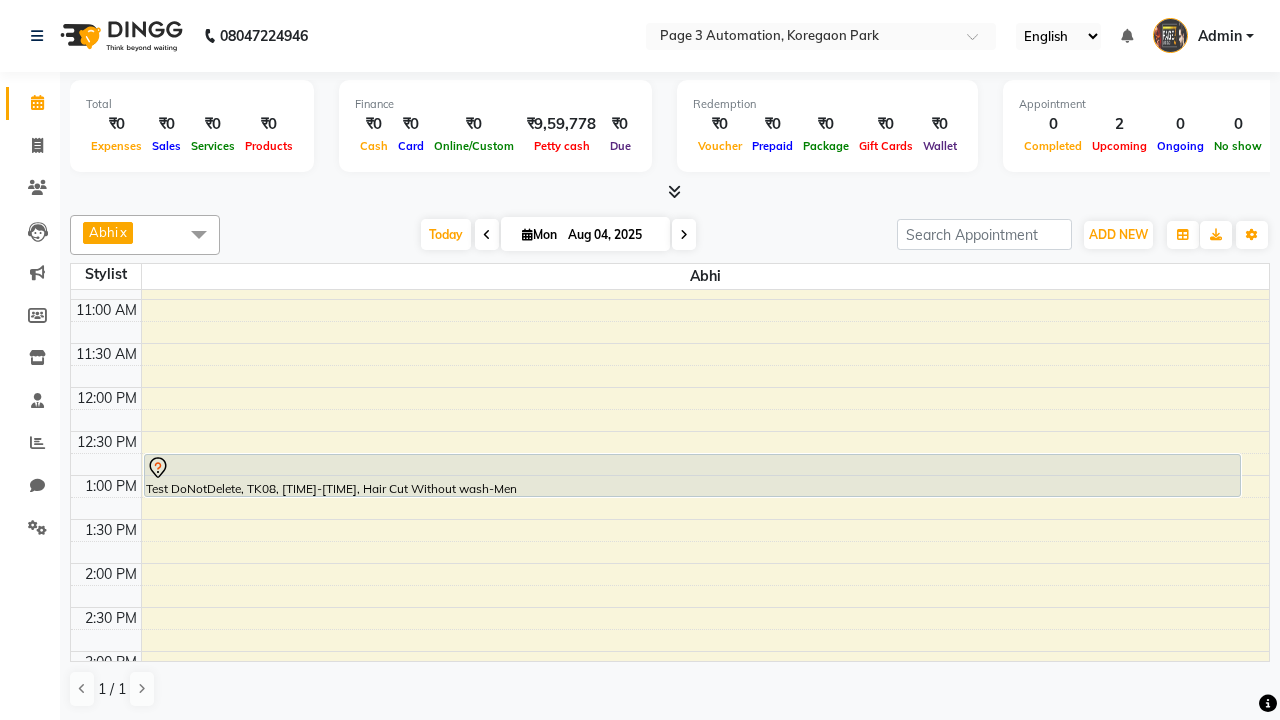 click at bounding box center [692, 468] 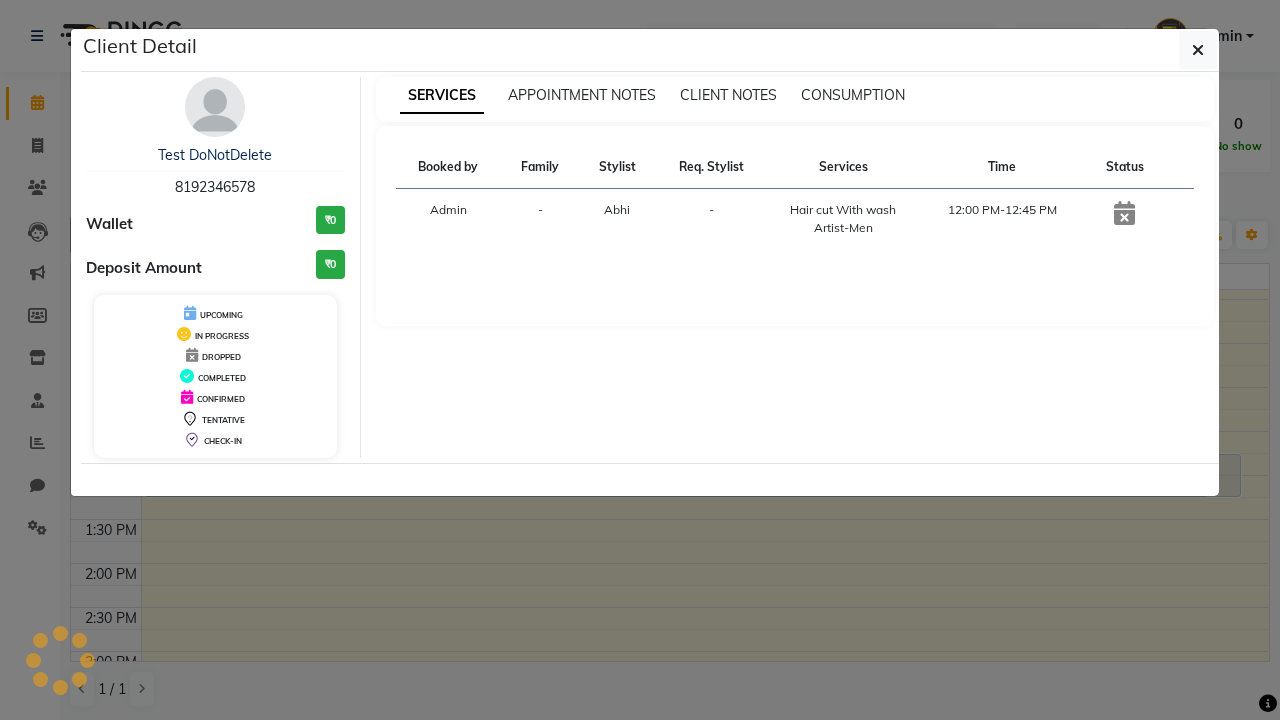 scroll, scrollTop: 89, scrollLeft: 0, axis: vertical 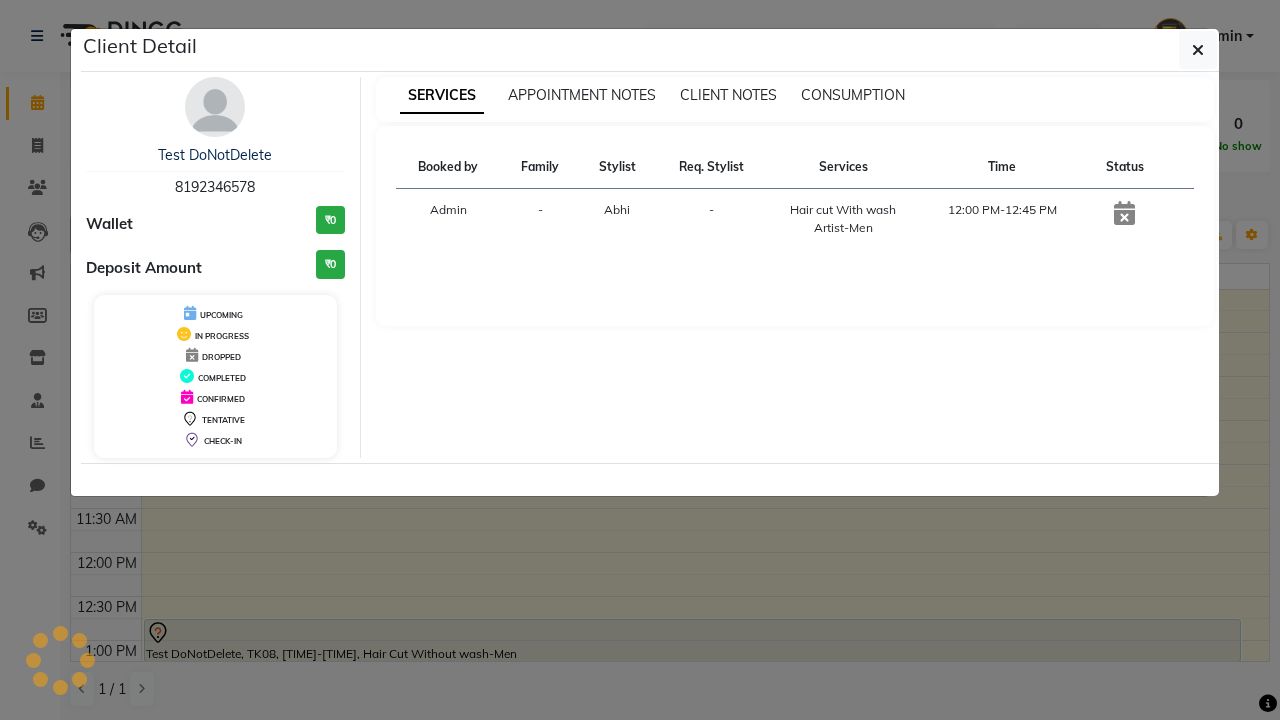select on "2" 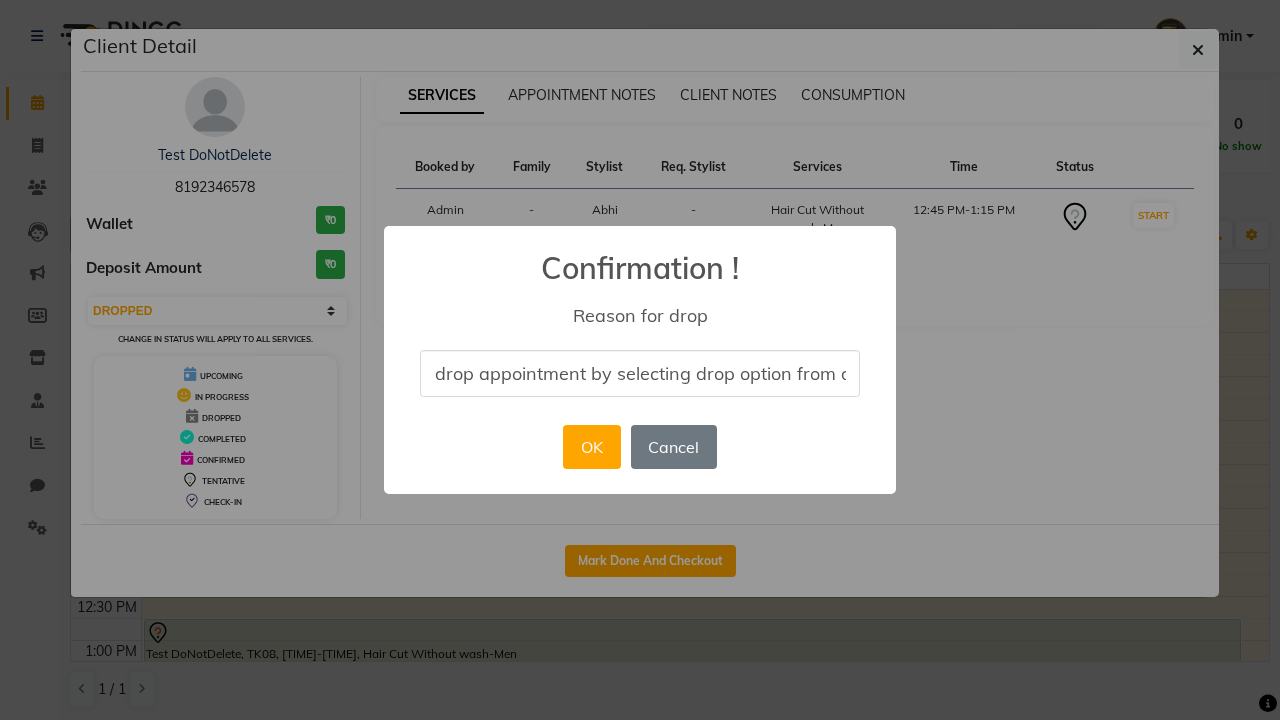 scroll, scrollTop: 0, scrollLeft: 82, axis: horizontal 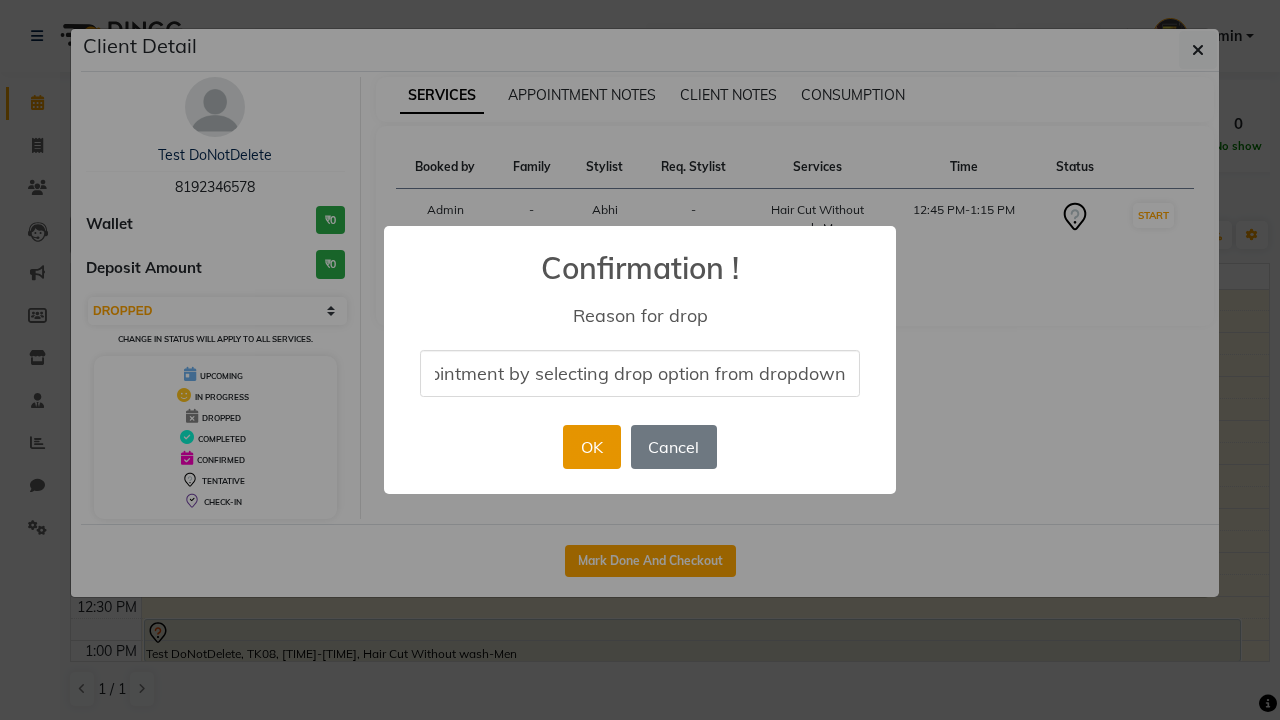 type on "drop appointment by selecting drop option from dropdown" 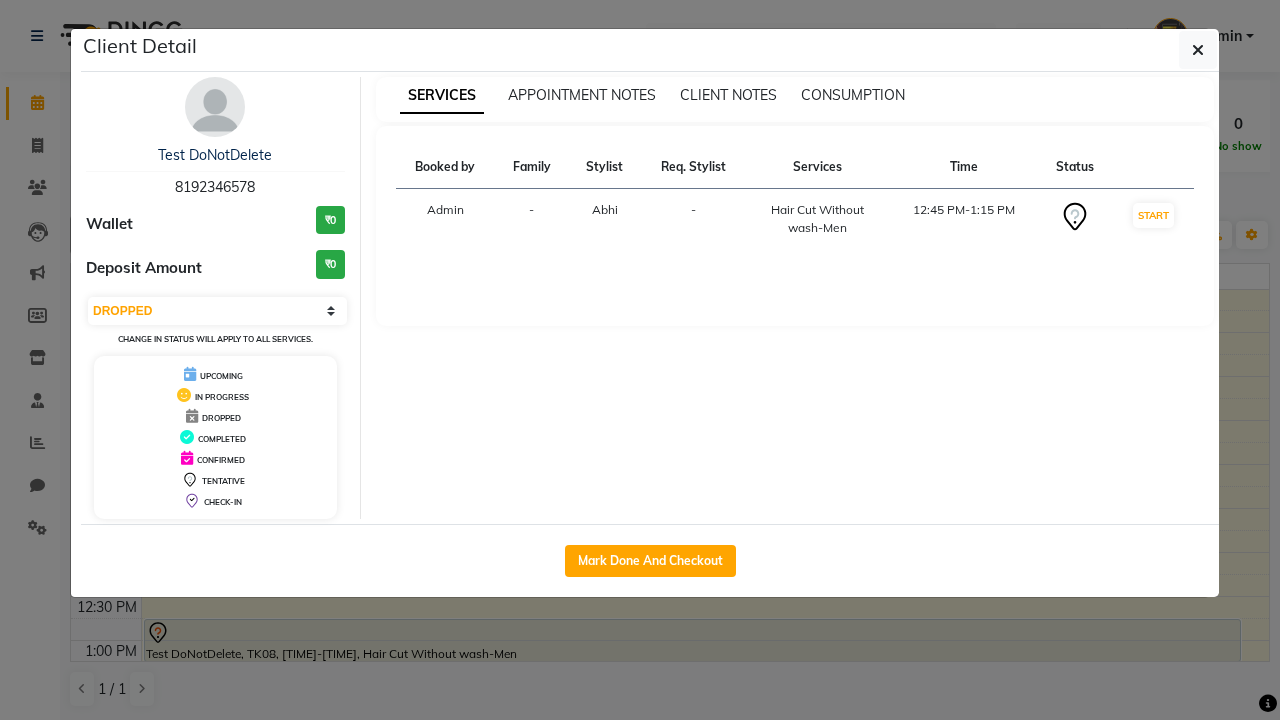 scroll, scrollTop: 0, scrollLeft: 0, axis: both 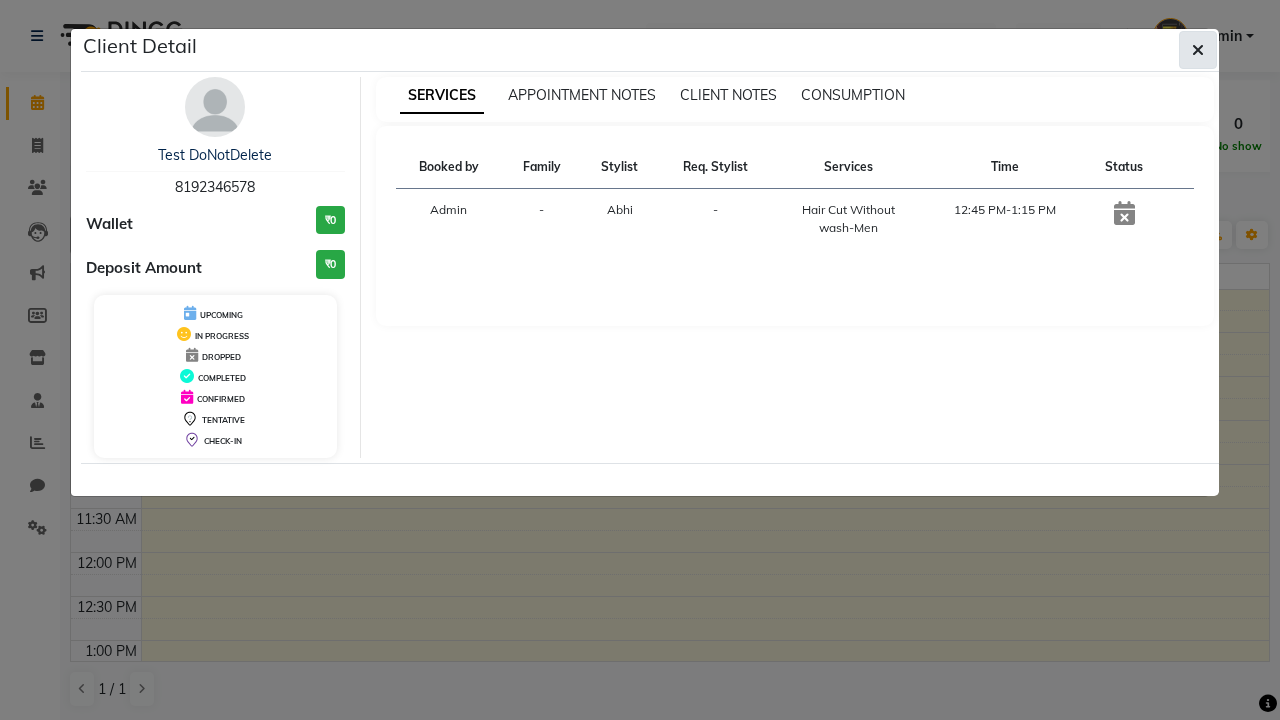 click 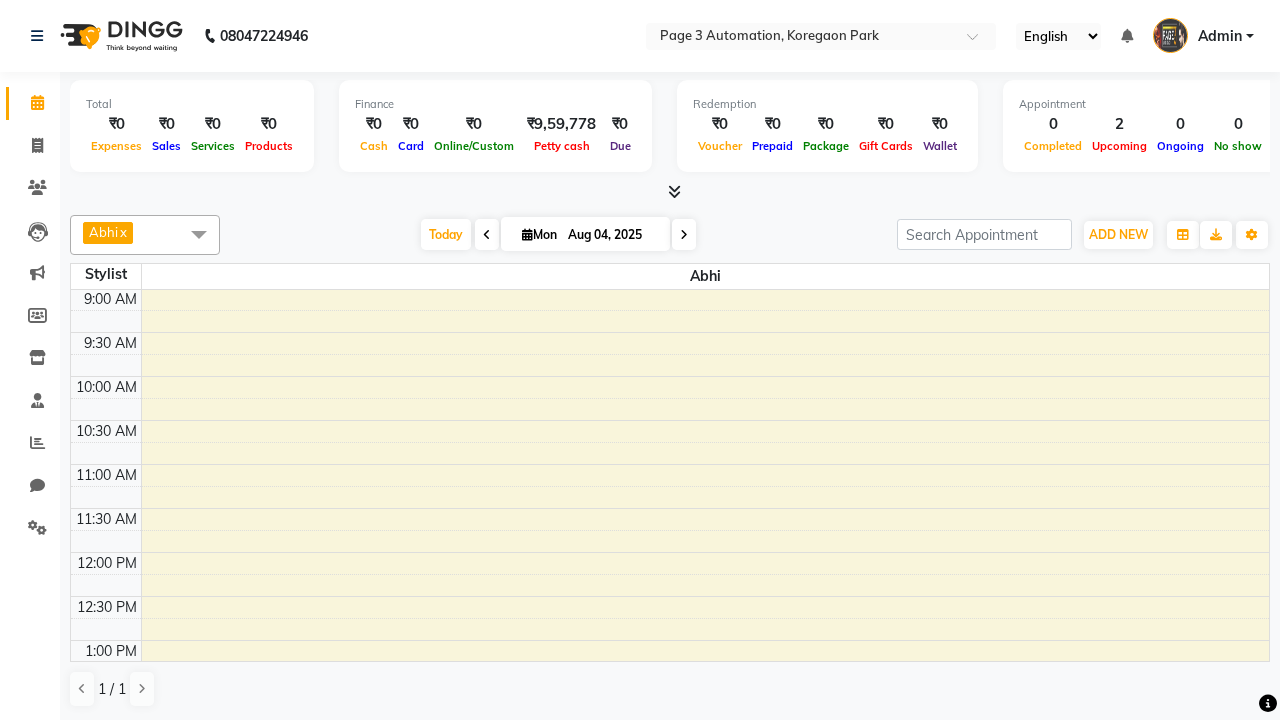 click at bounding box center (199, 234) 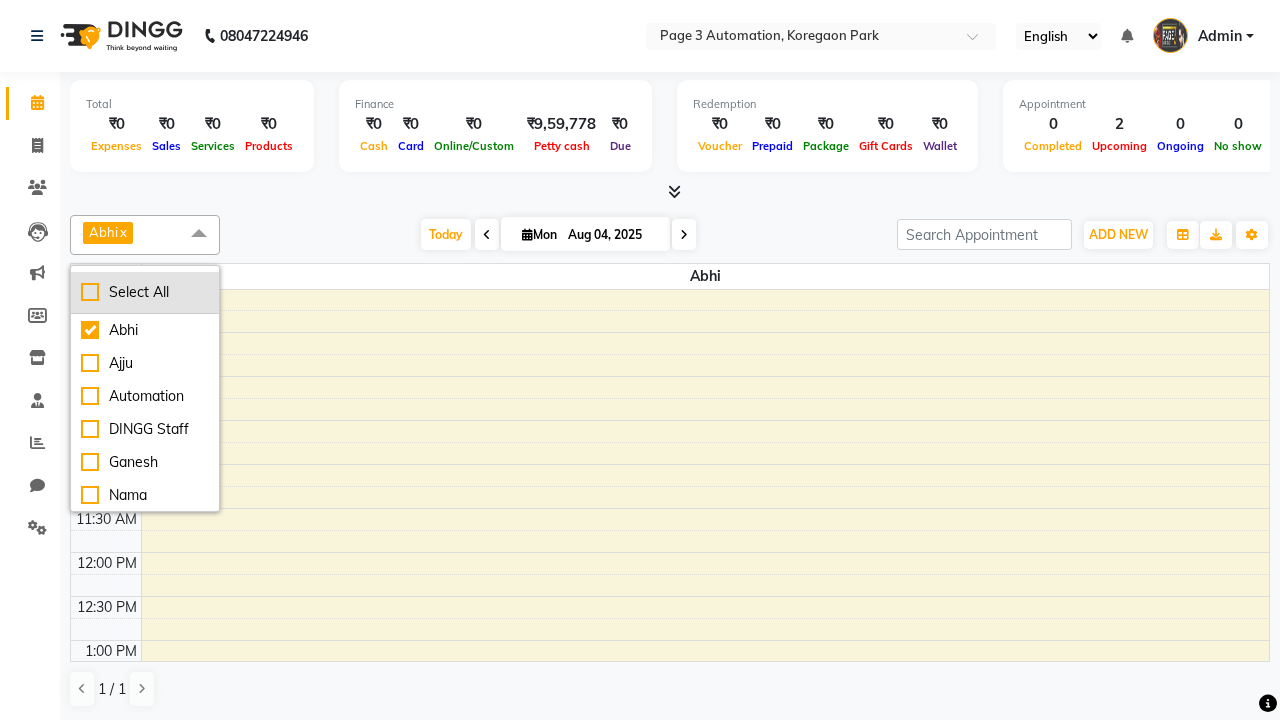 click on "Select All" at bounding box center [145, 292] 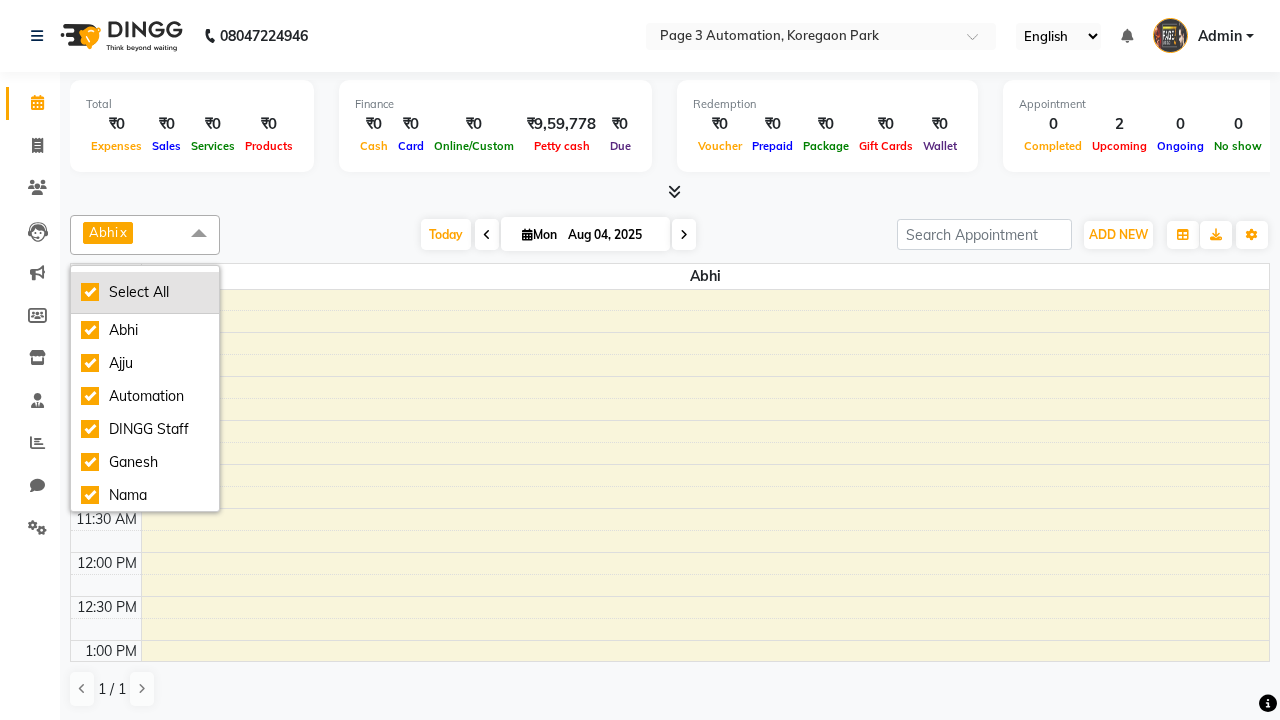 checkbox on "true" 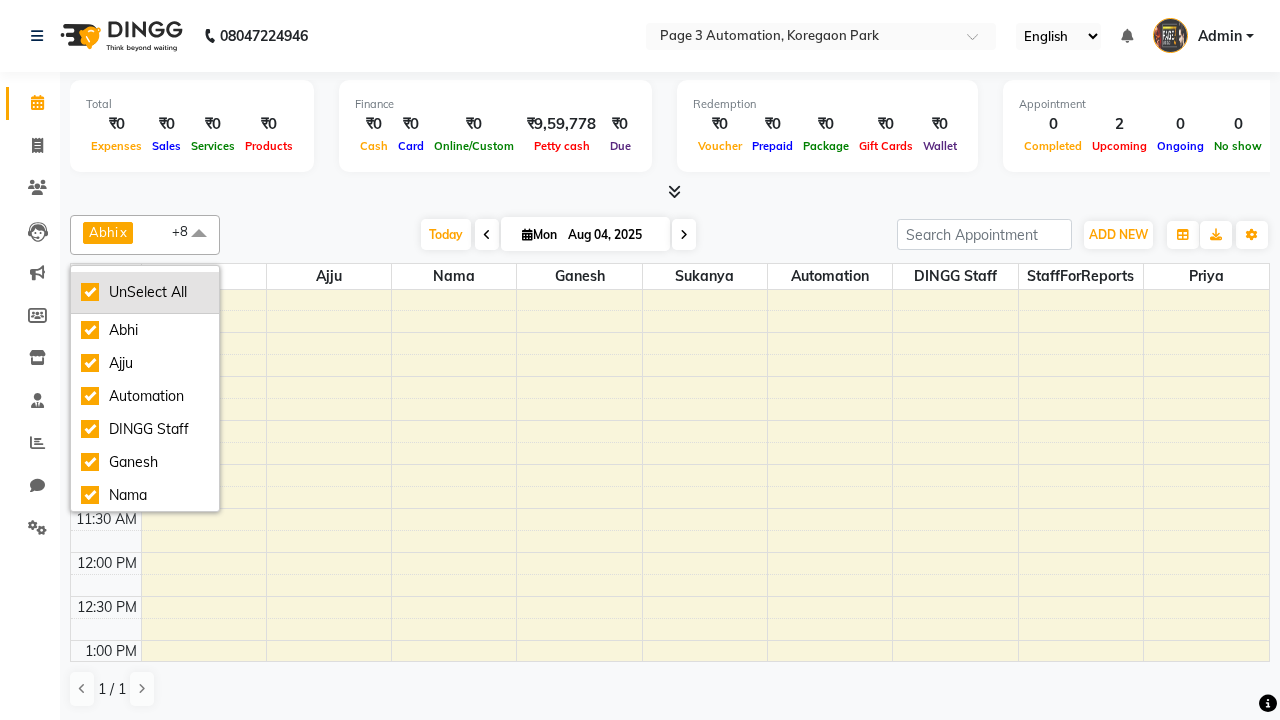 click on "UnSelect All" at bounding box center (145, 292) 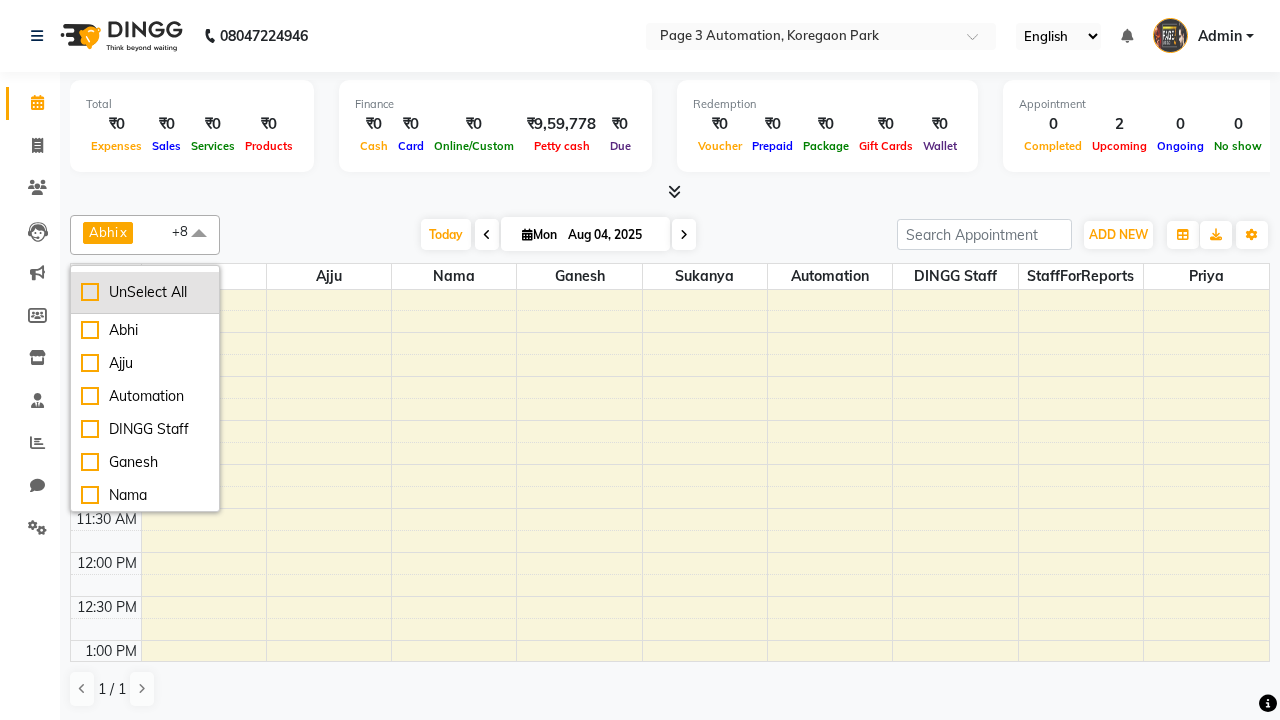 checkbox on "false" 